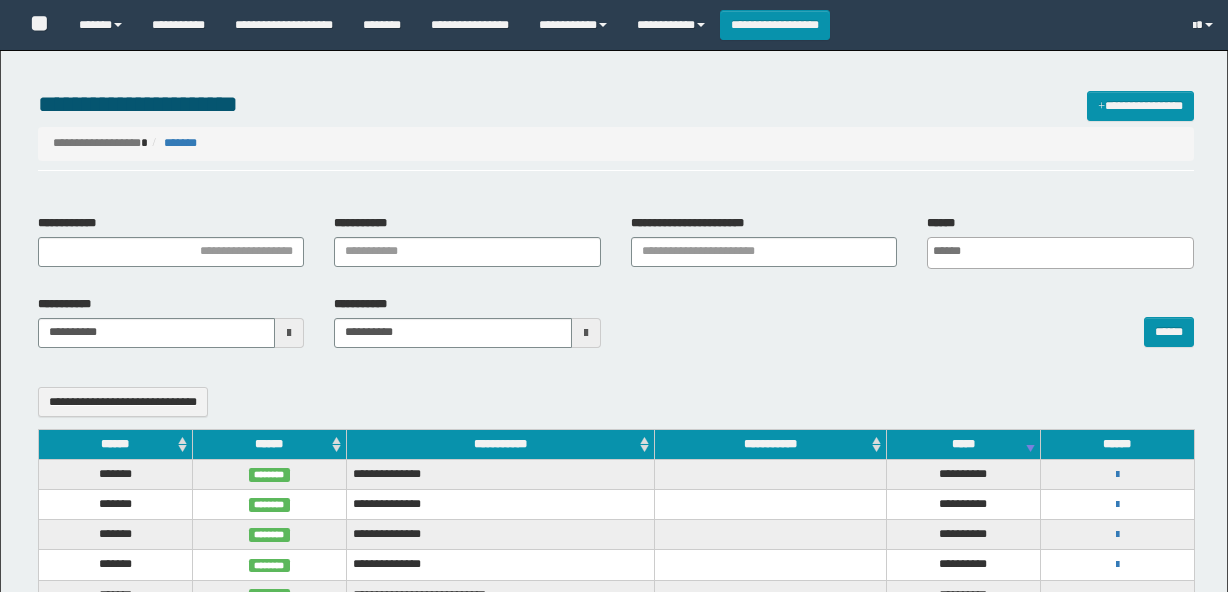 select 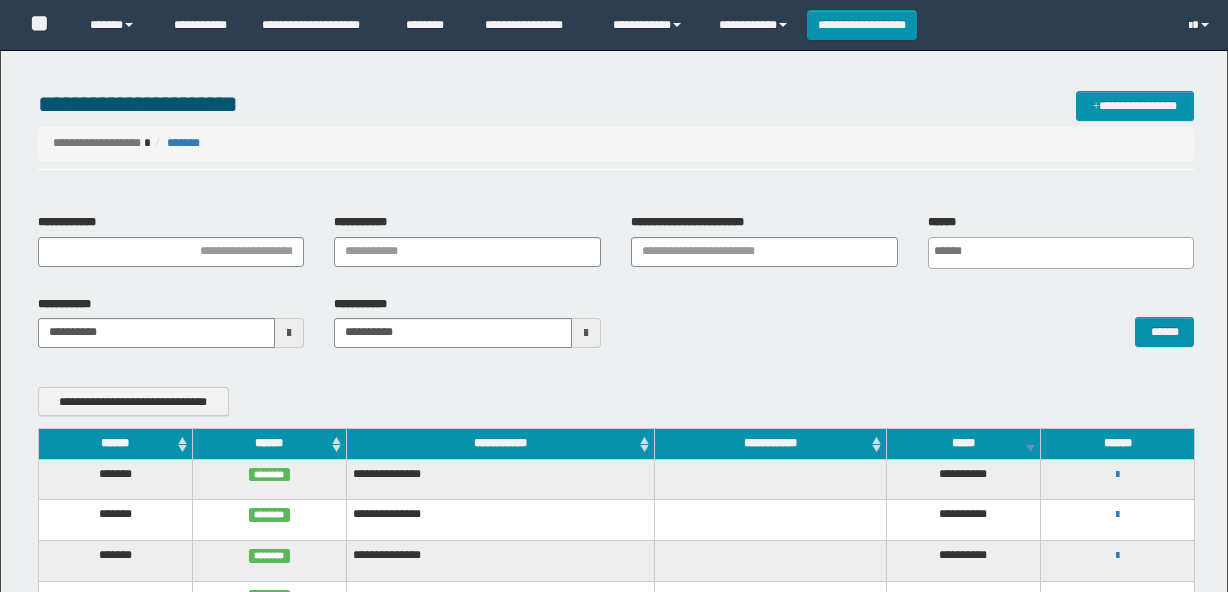 scroll, scrollTop: 0, scrollLeft: 0, axis: both 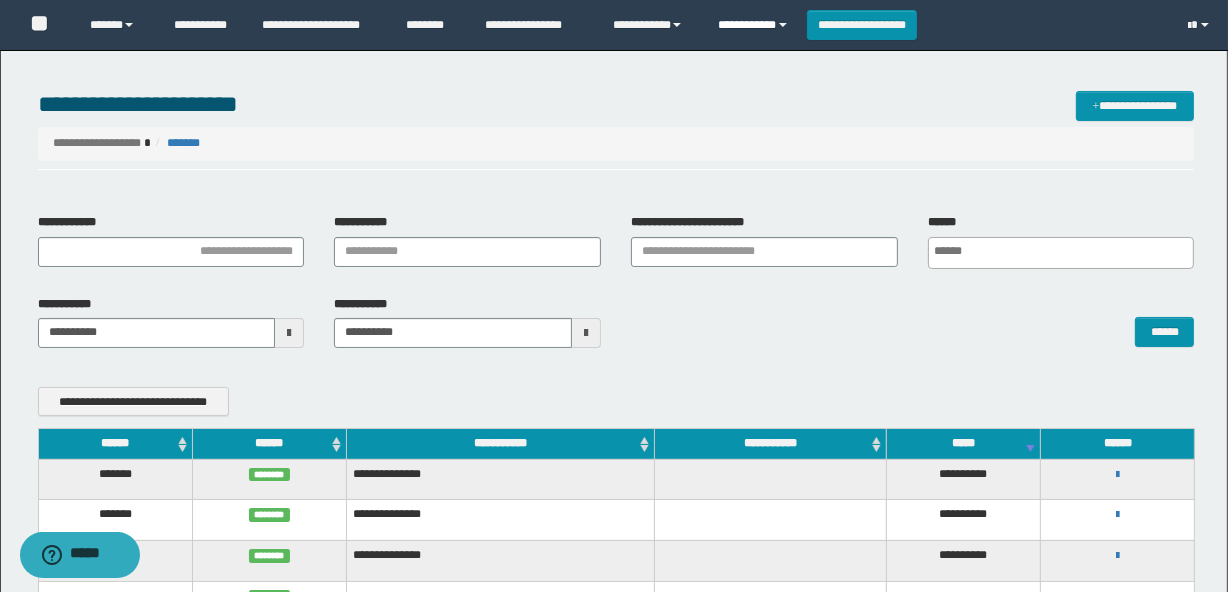 click on "**********" at bounding box center (755, 25) 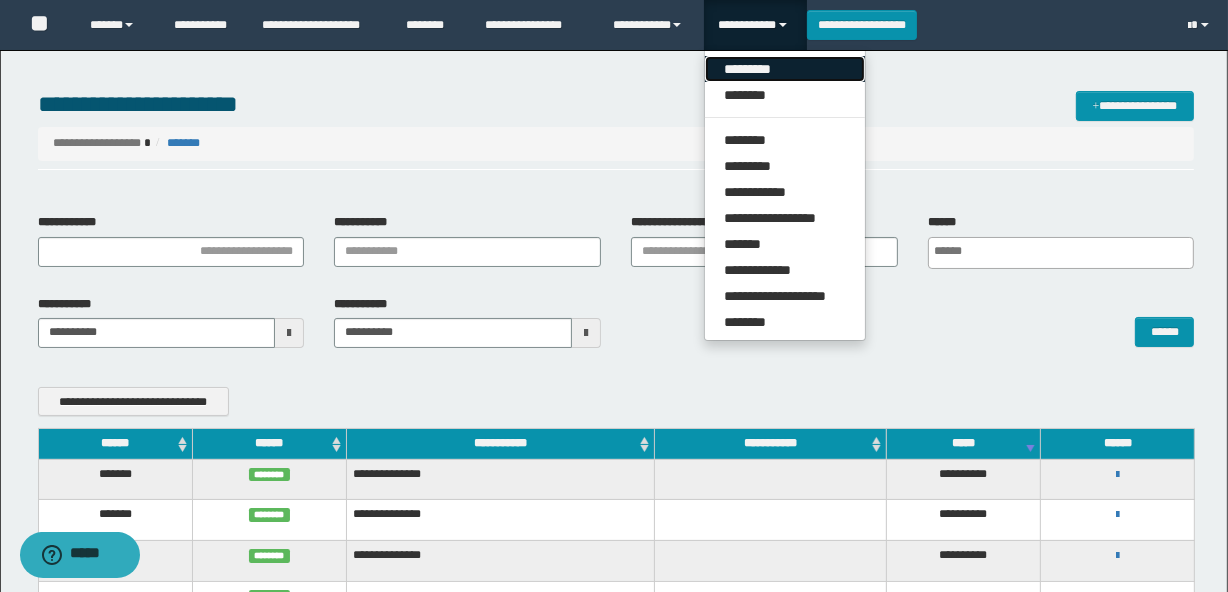 click on "*********" at bounding box center [785, 69] 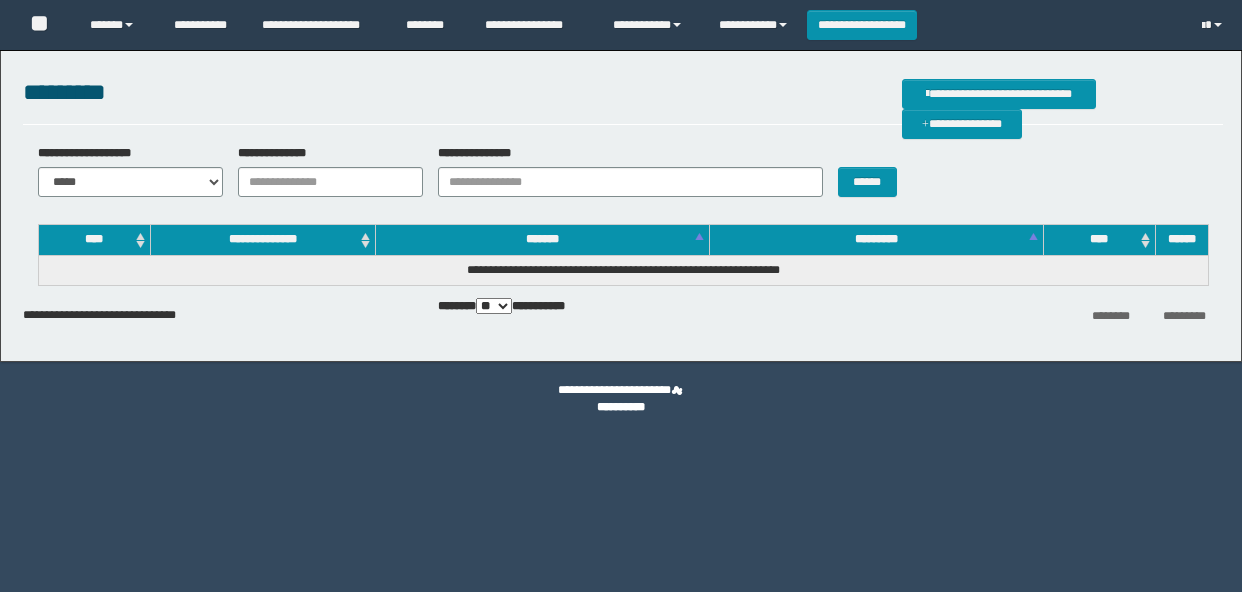 scroll, scrollTop: 0, scrollLeft: 0, axis: both 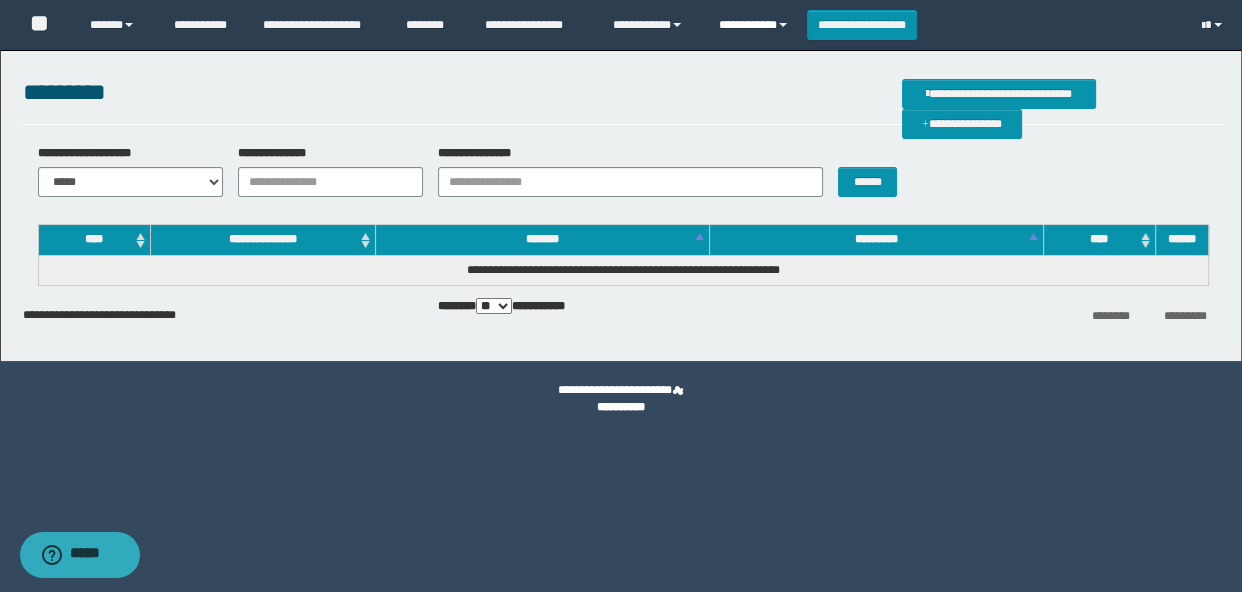 click on "**********" at bounding box center [755, 25] 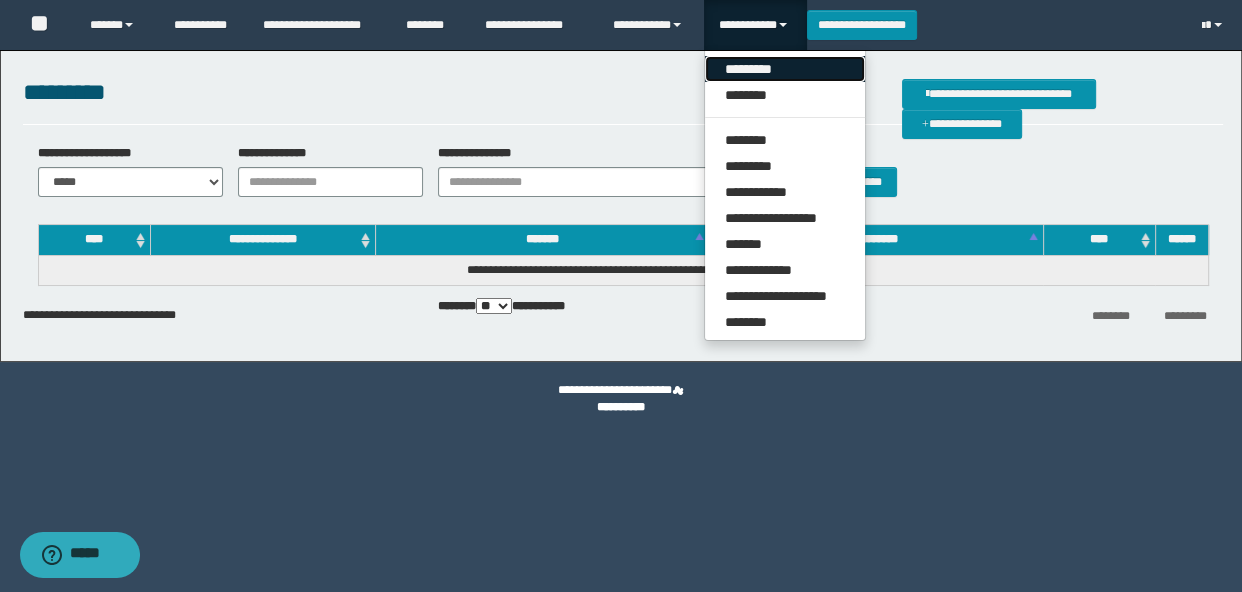 click on "*********" at bounding box center (785, 69) 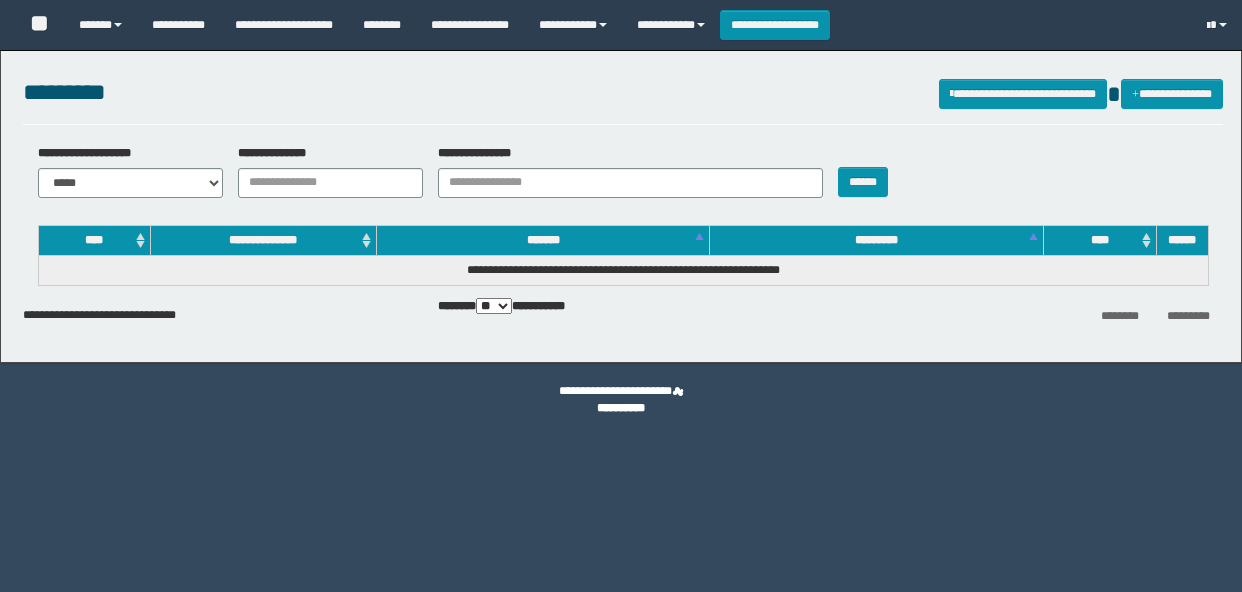 scroll, scrollTop: 0, scrollLeft: 0, axis: both 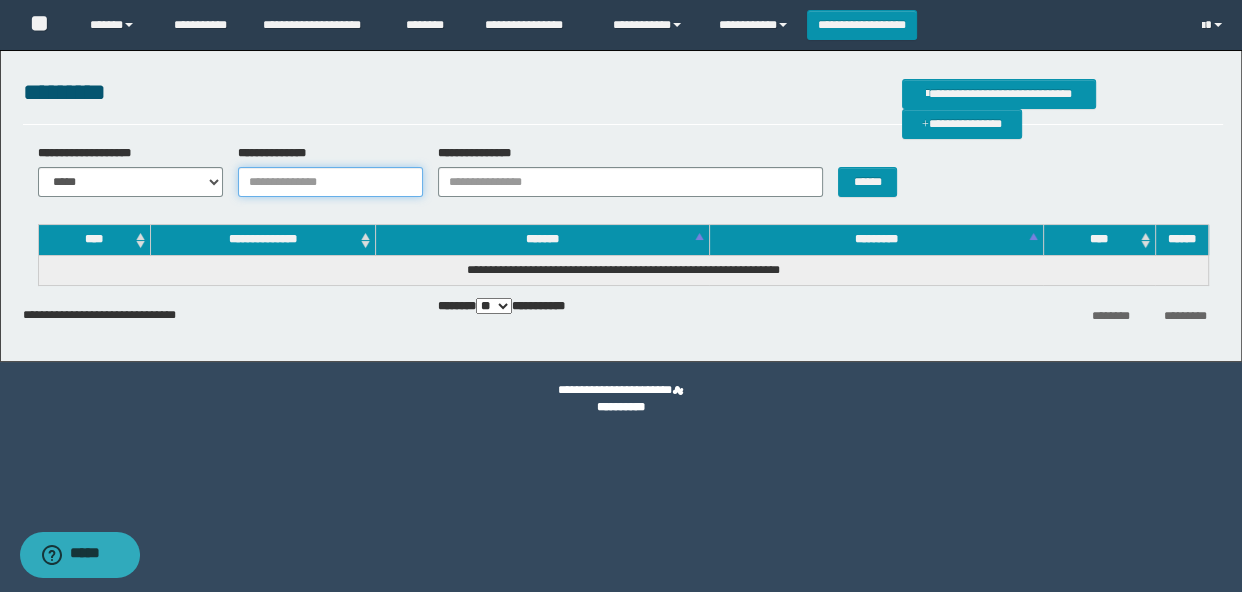 click on "**********" at bounding box center [330, 182] 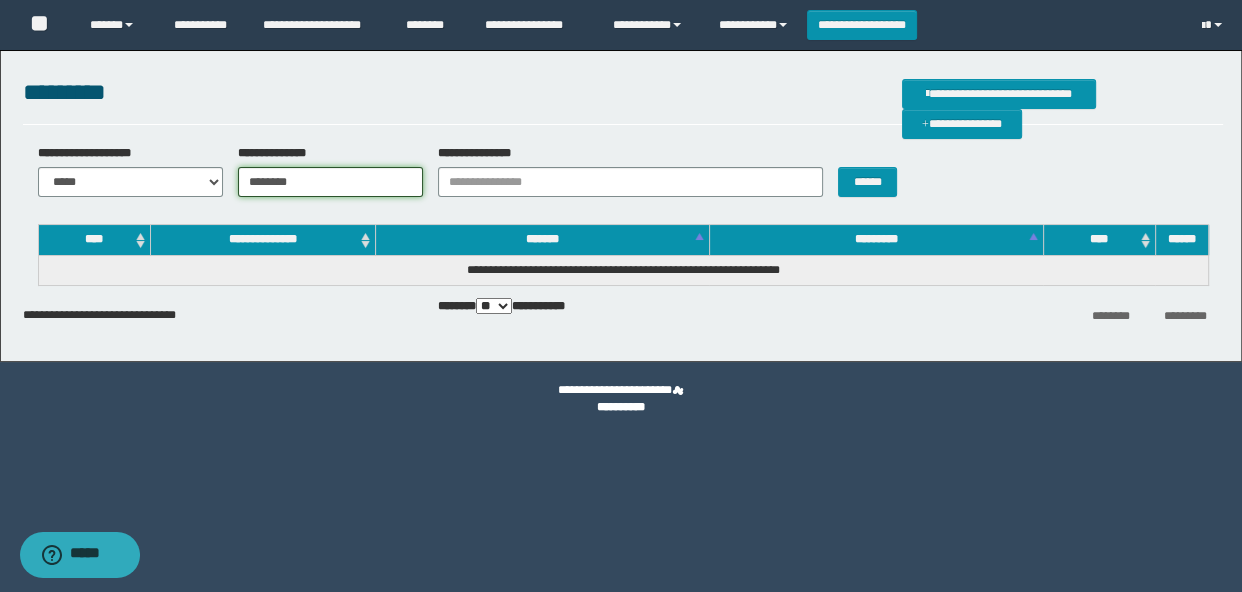 type on "********" 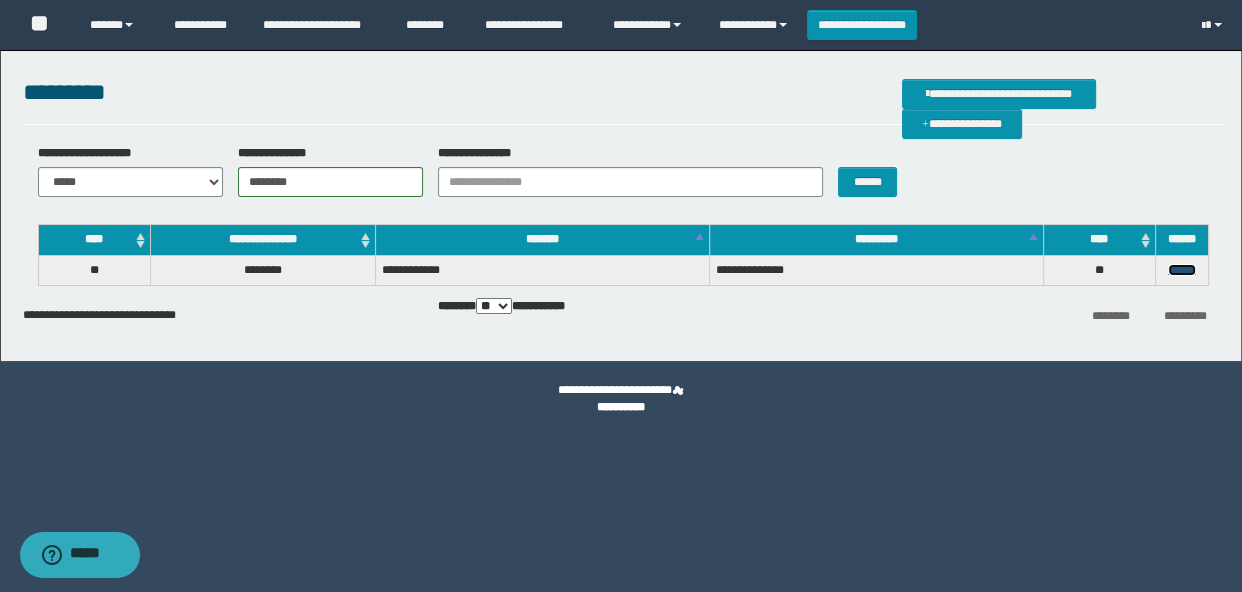 click on "******" at bounding box center (1182, 270) 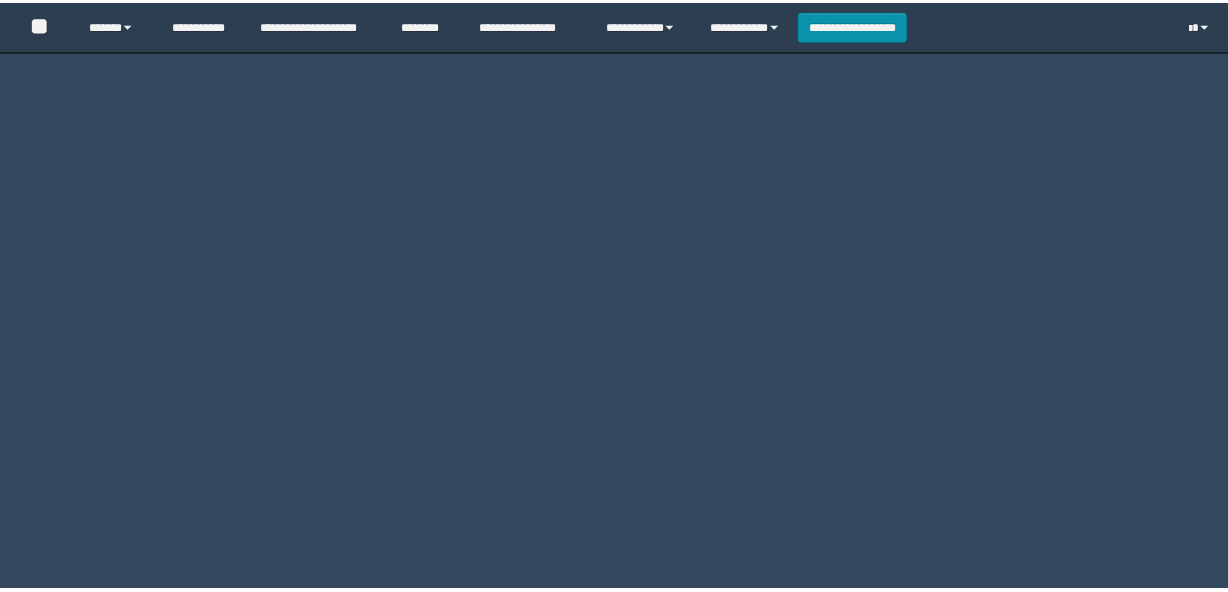 scroll, scrollTop: 0, scrollLeft: 0, axis: both 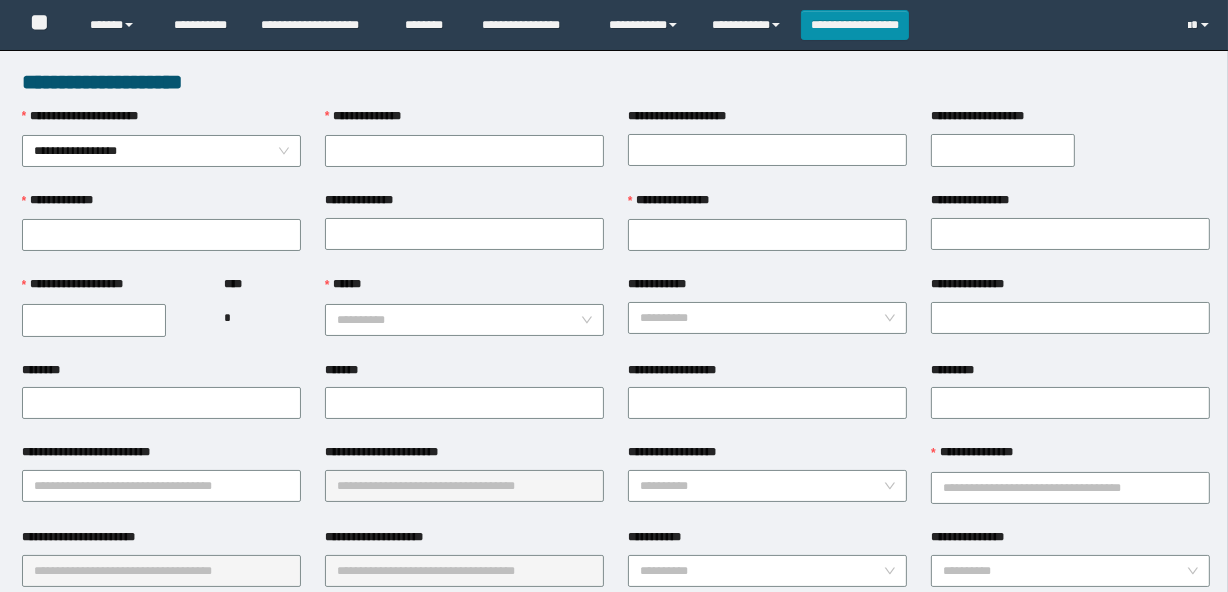 type on "********" 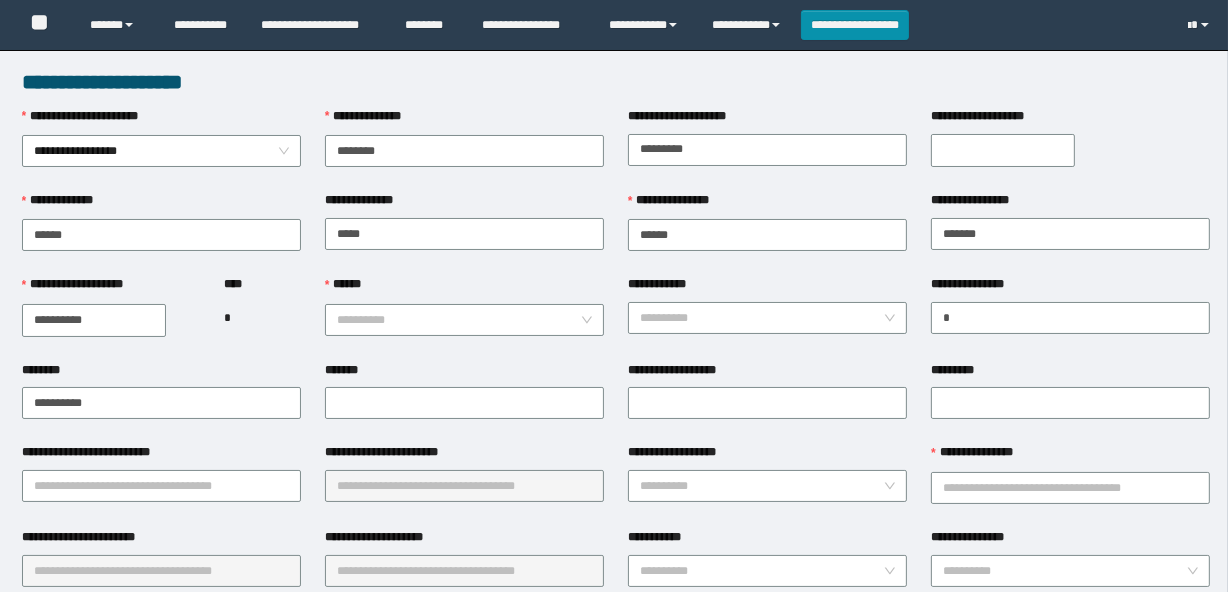 type on "**********" 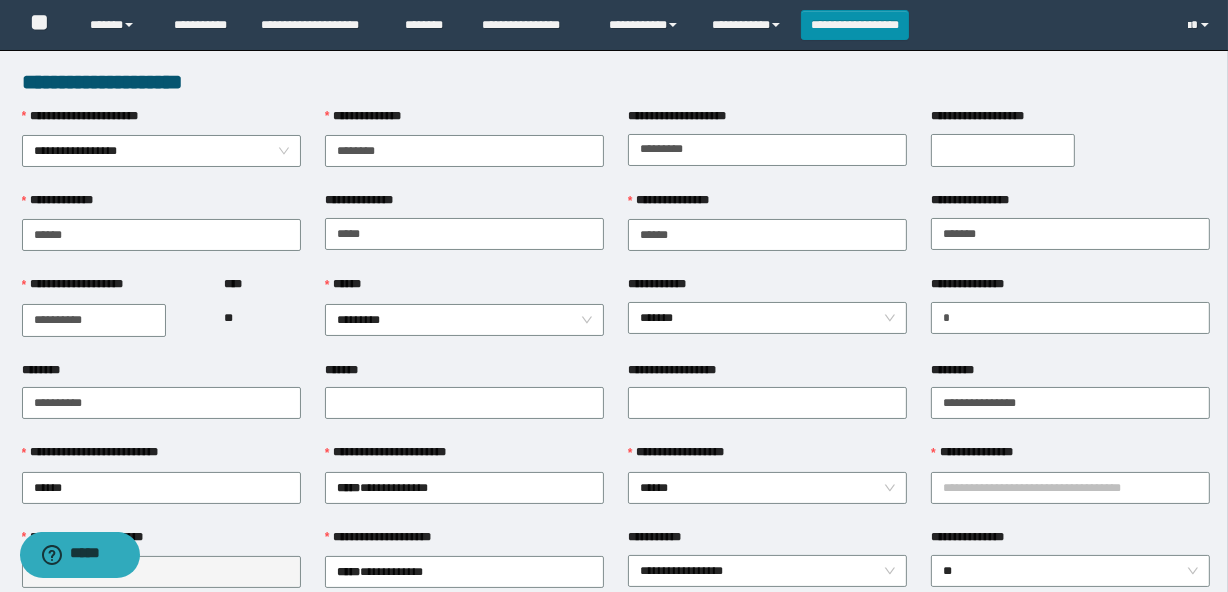 scroll, scrollTop: 0, scrollLeft: 0, axis: both 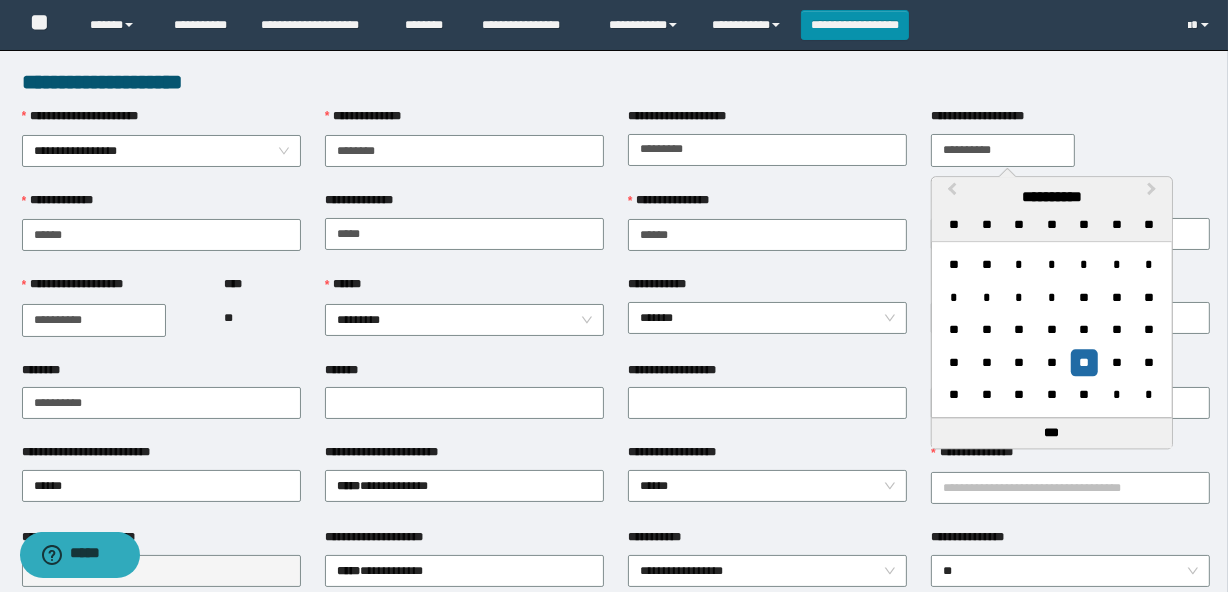 type on "**********" 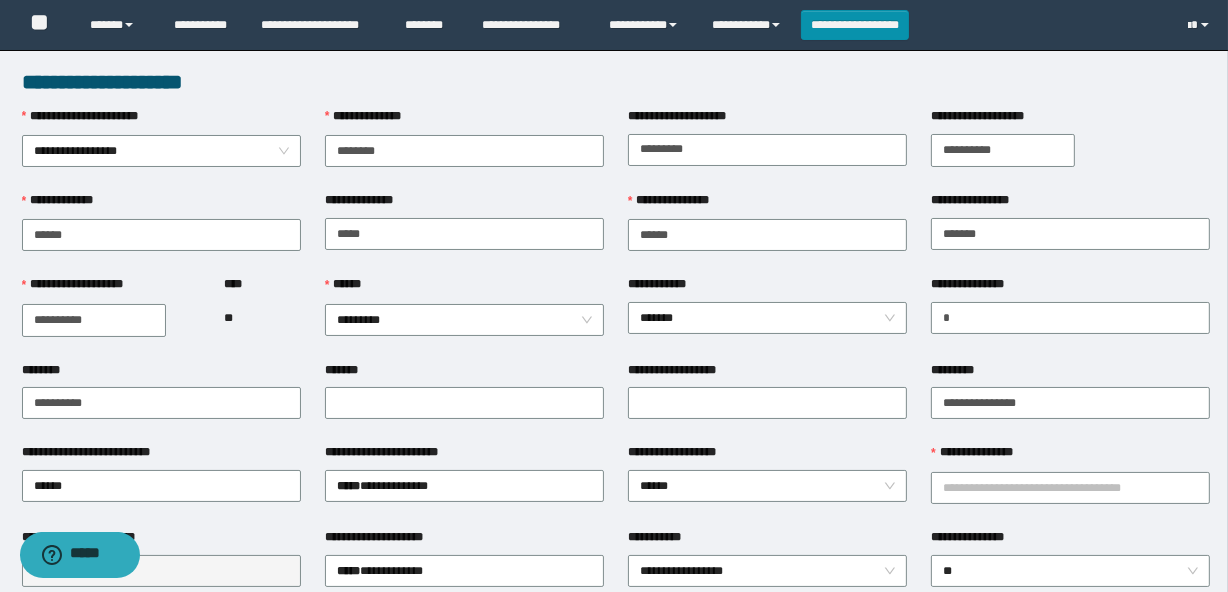 click on "**********" at bounding box center (767, 205) 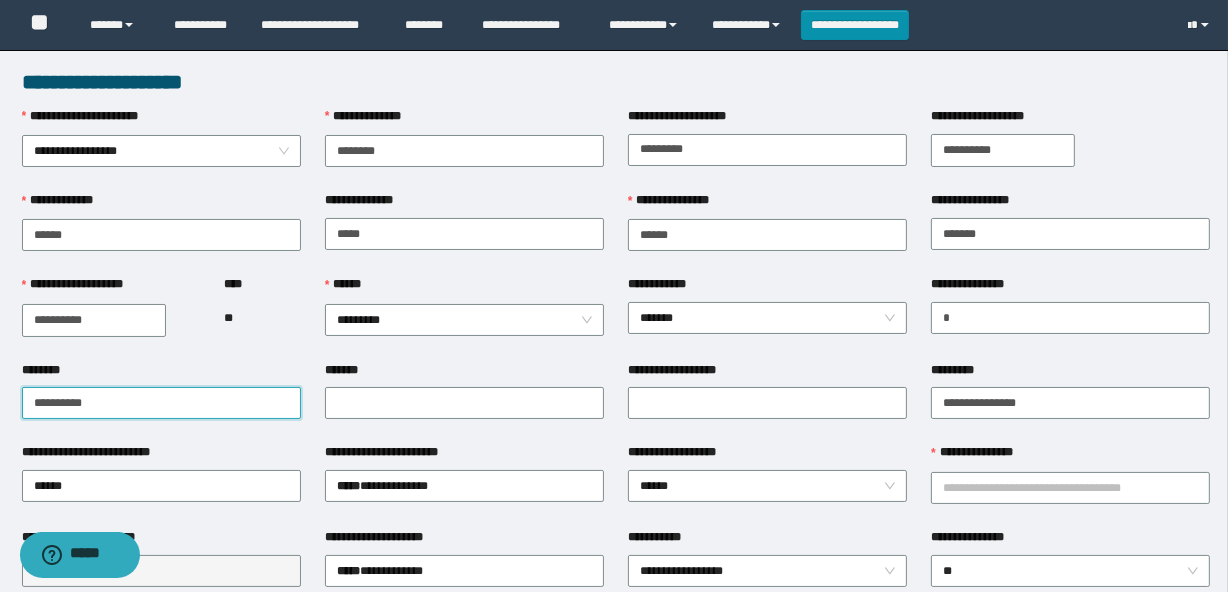 click on "**********" at bounding box center (161, 403) 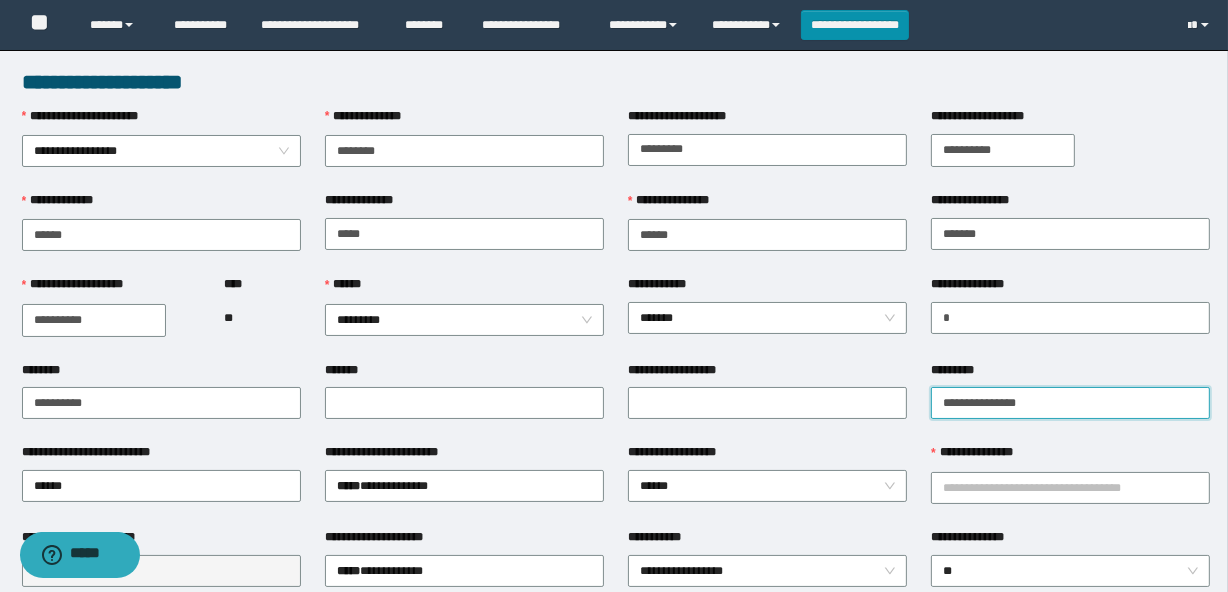 click on "**********" at bounding box center (1070, 403) 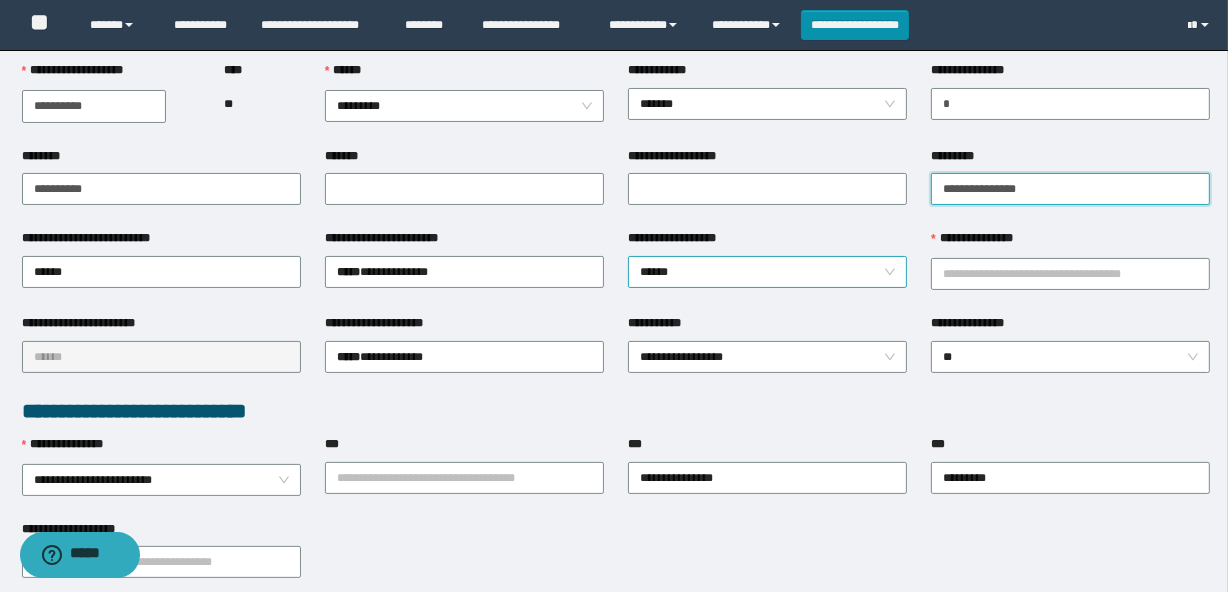scroll, scrollTop: 272, scrollLeft: 0, axis: vertical 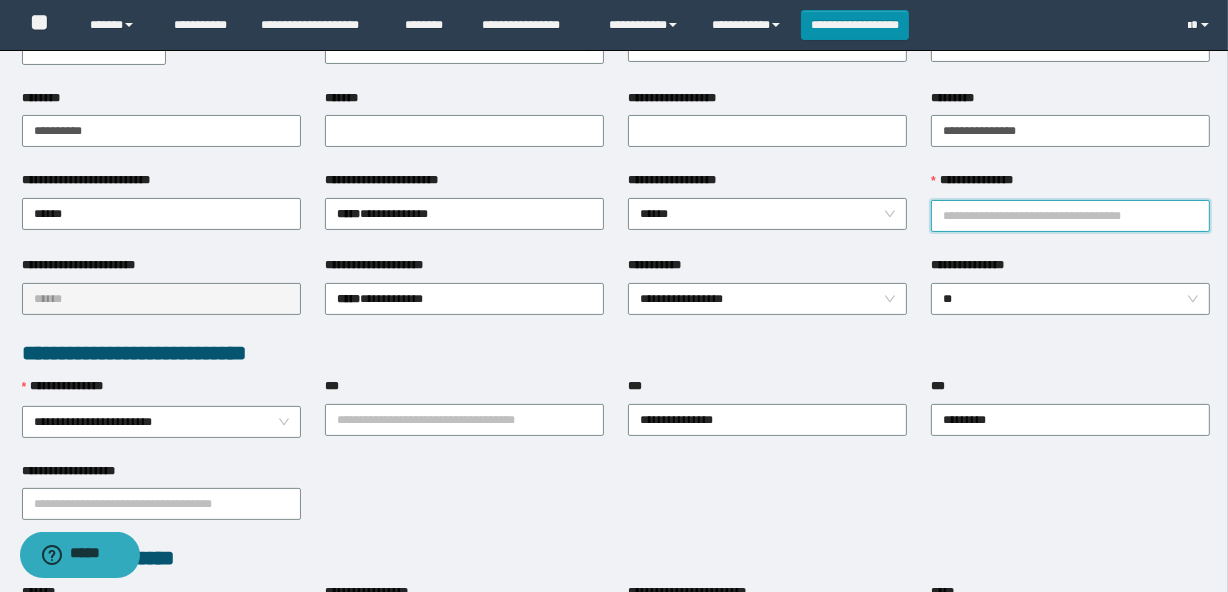 click on "**********" at bounding box center (1070, 216) 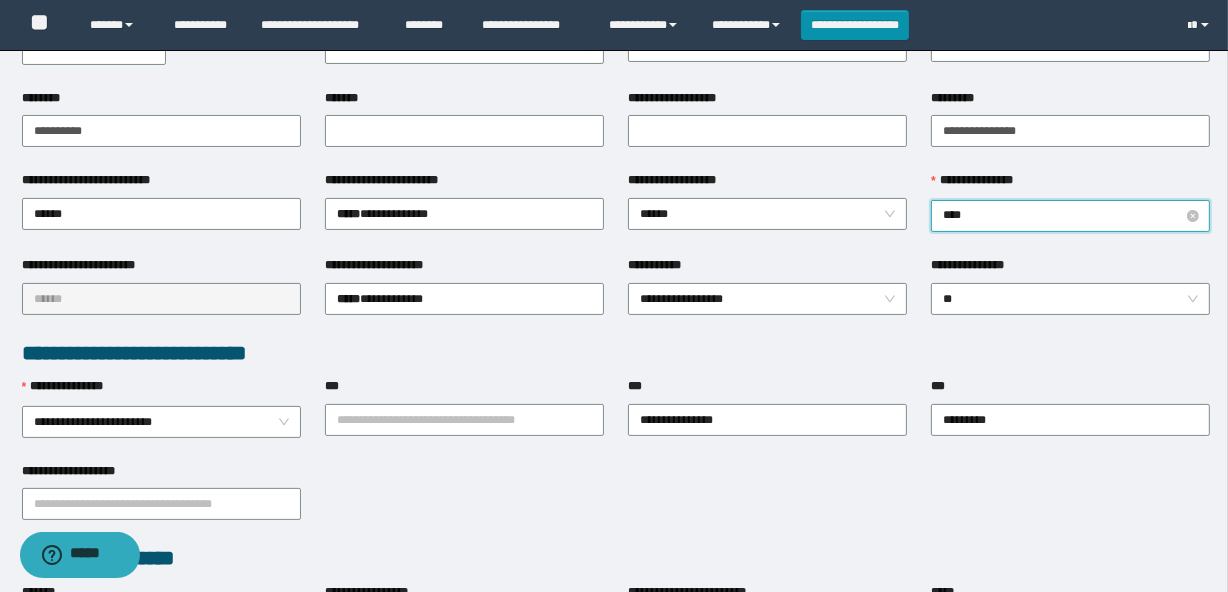 type on "*****" 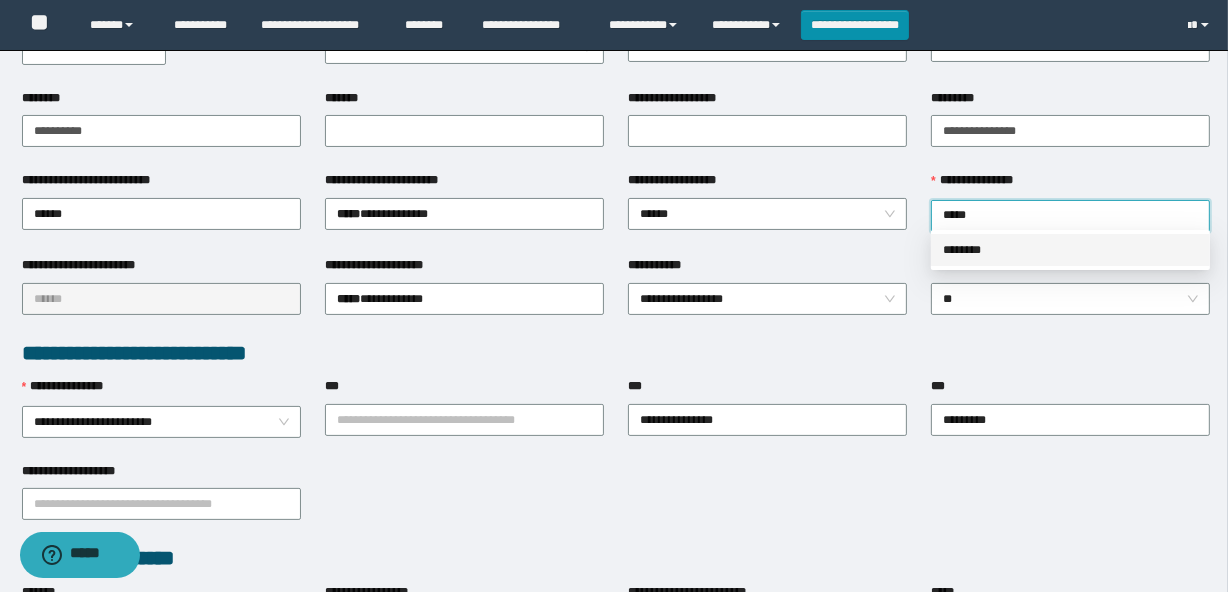 click on "********" at bounding box center [1070, 250] 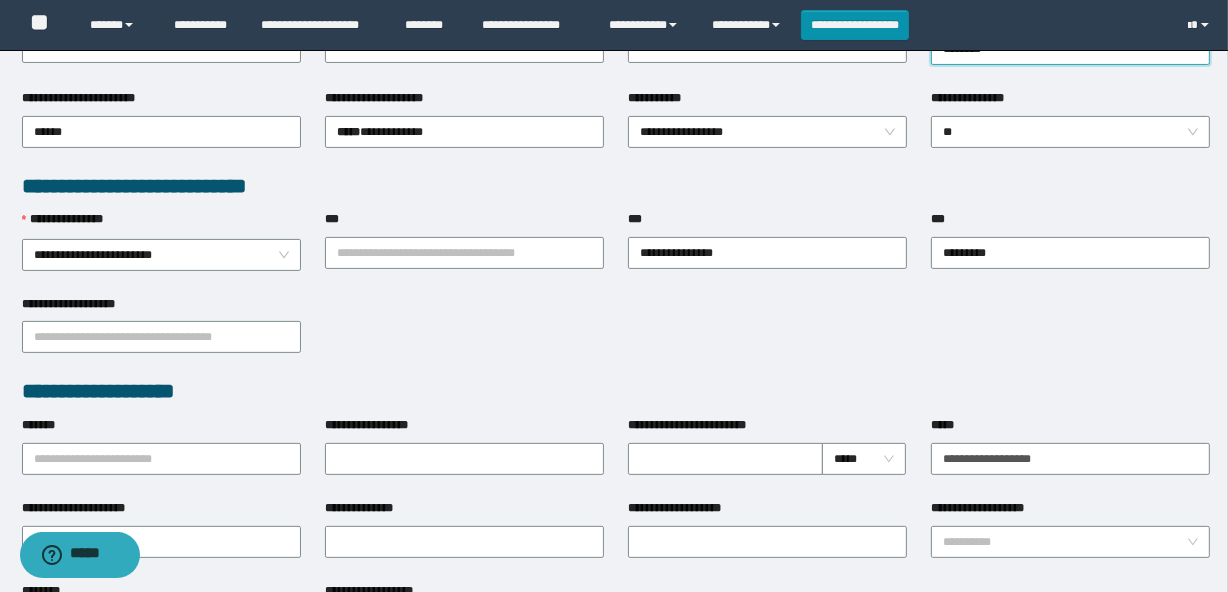 scroll, scrollTop: 545, scrollLeft: 0, axis: vertical 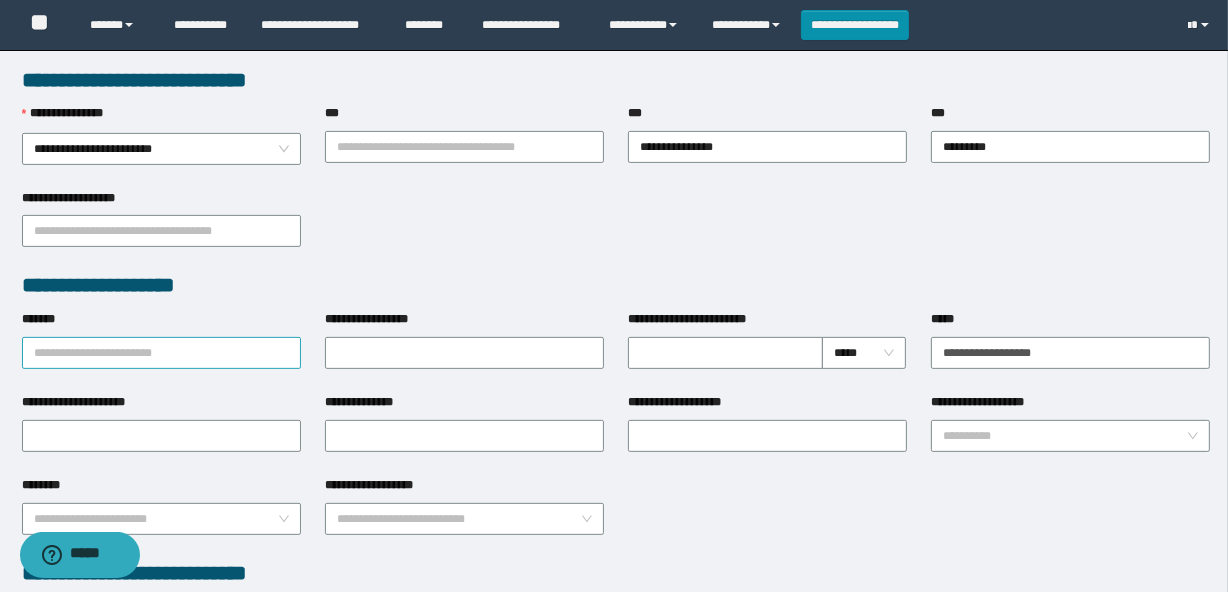 click on "*******" at bounding box center (161, 353) 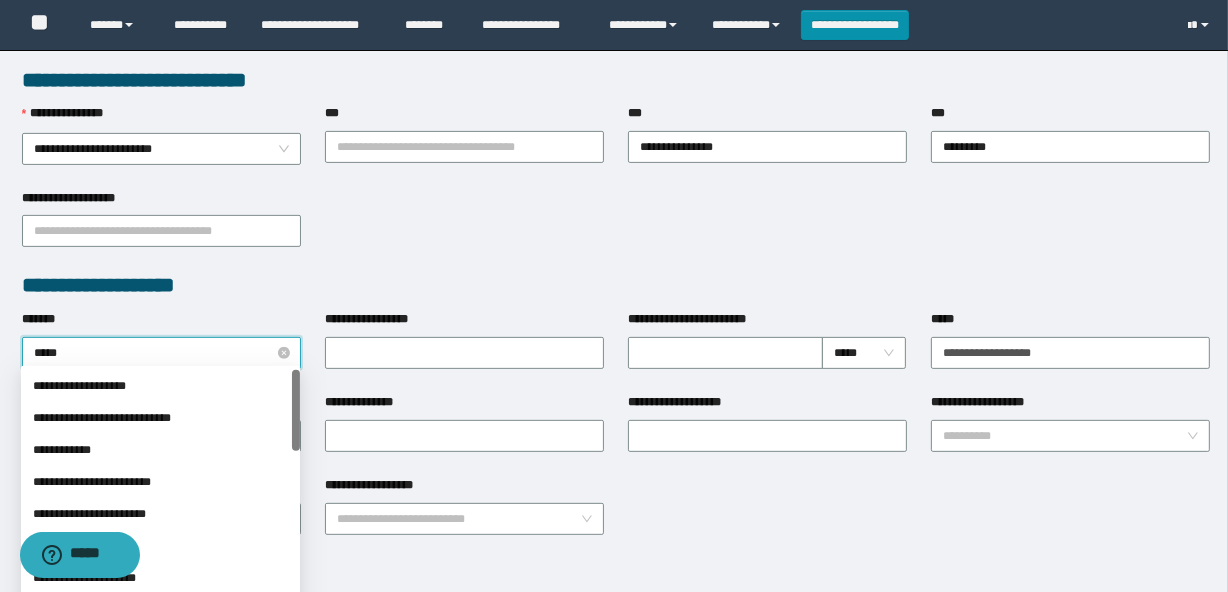 type on "******" 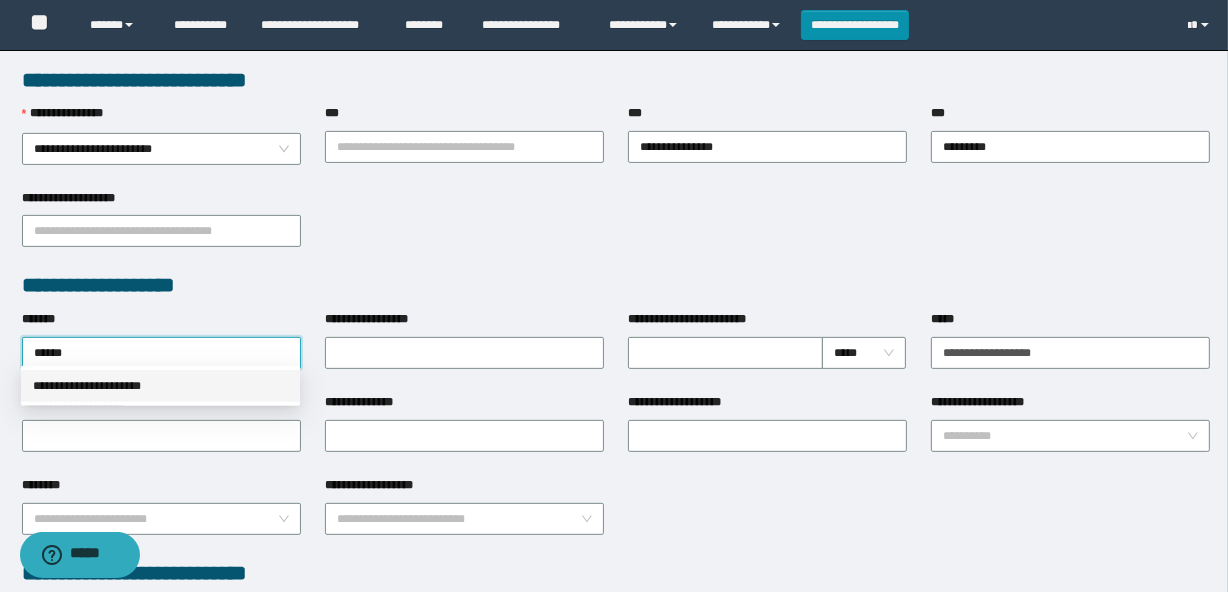 click on "**********" at bounding box center (160, 386) 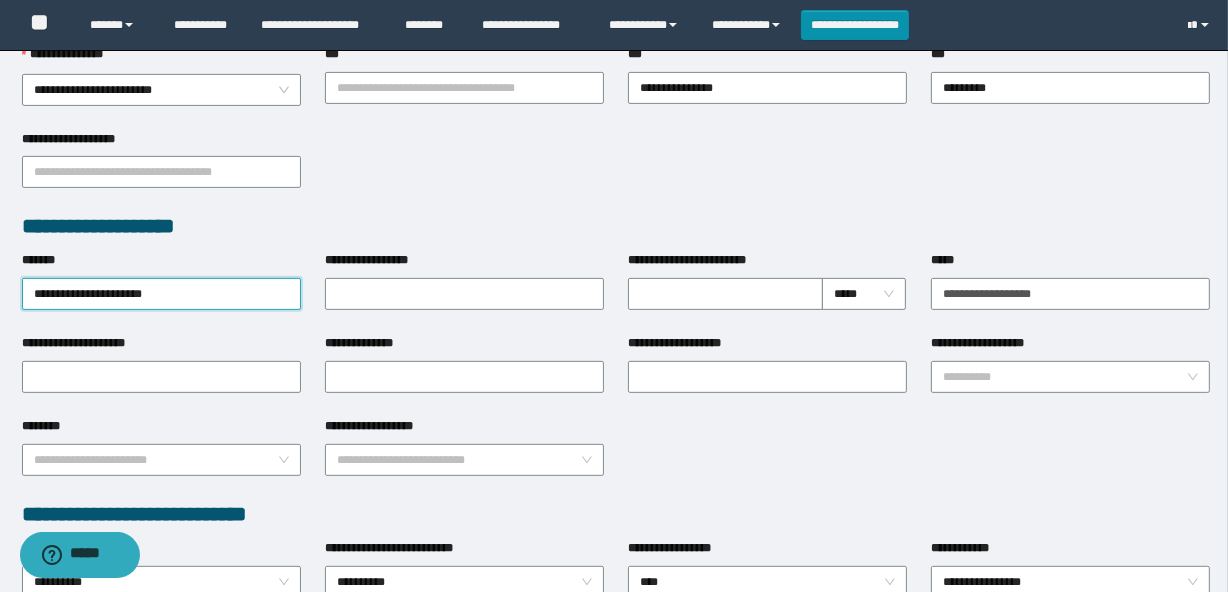 scroll, scrollTop: 545, scrollLeft: 0, axis: vertical 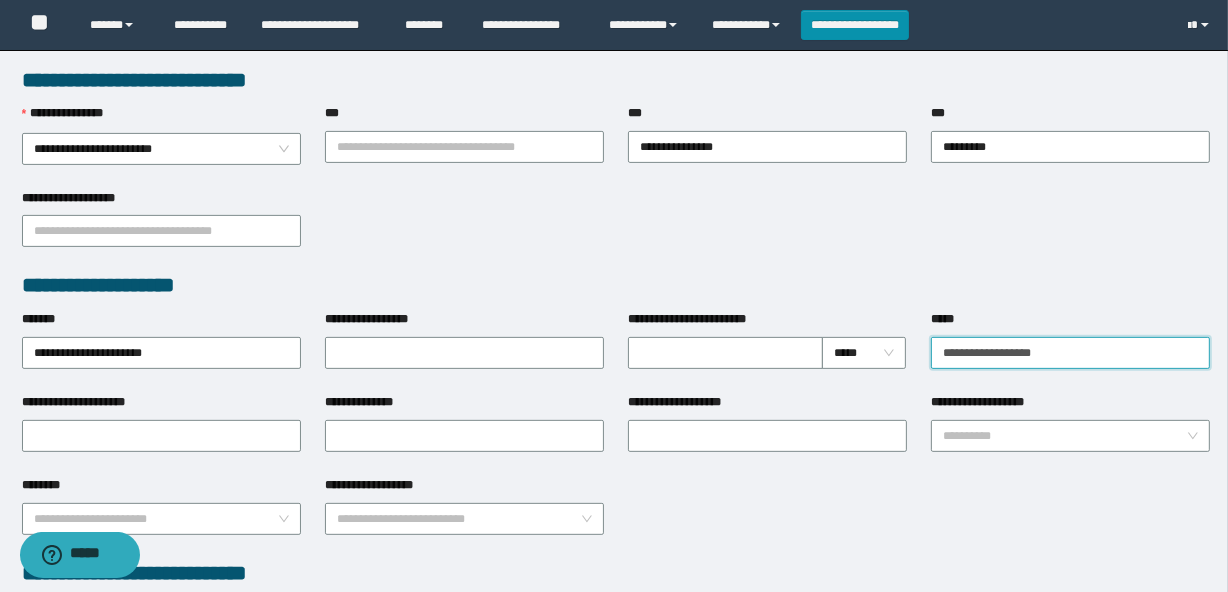 click on "**********" at bounding box center (1070, 353) 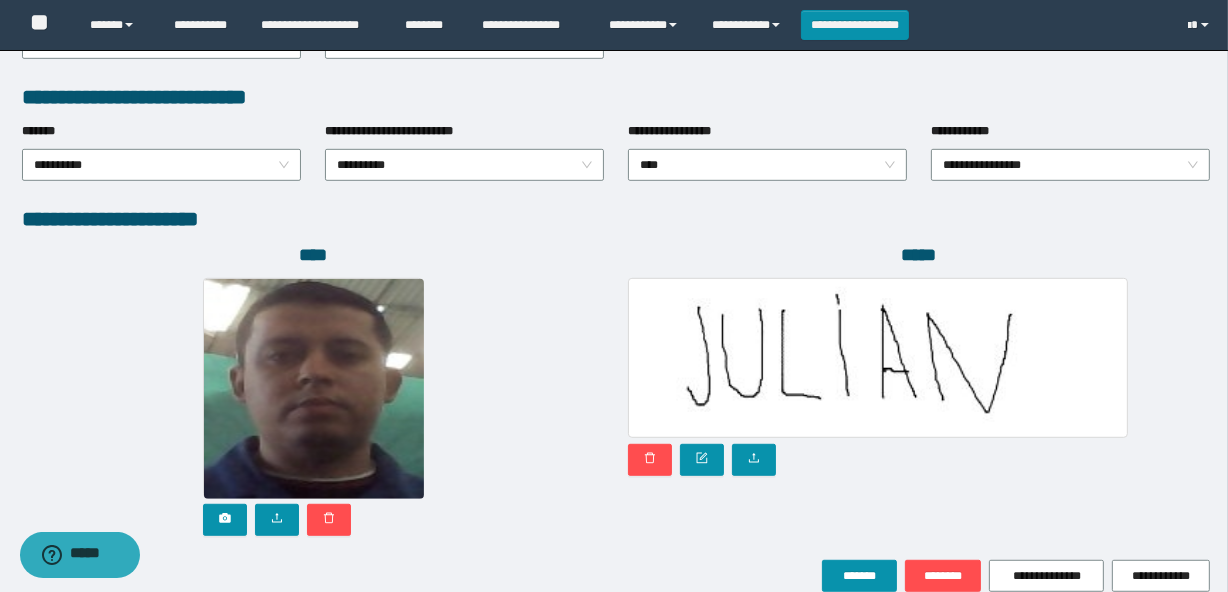 scroll, scrollTop: 1090, scrollLeft: 0, axis: vertical 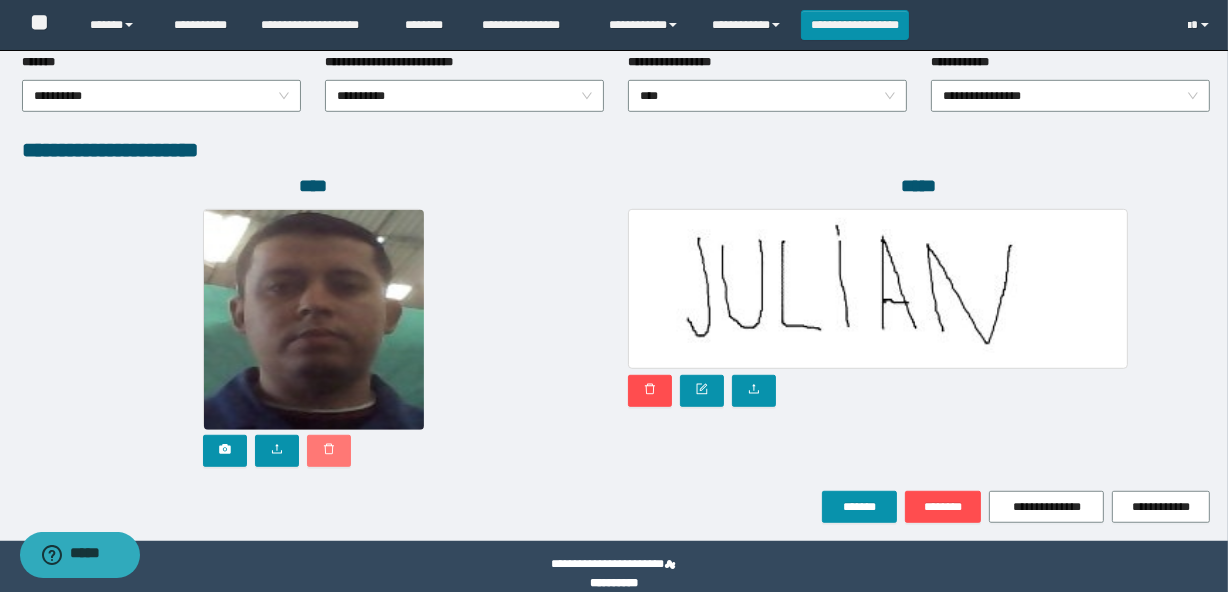type on "********" 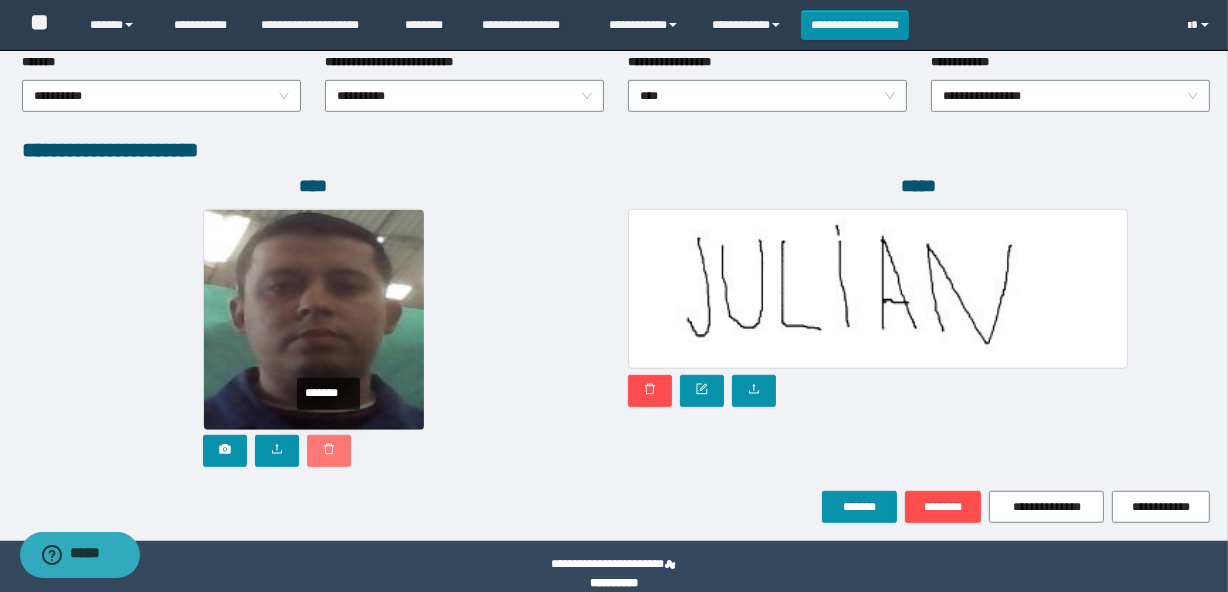 click 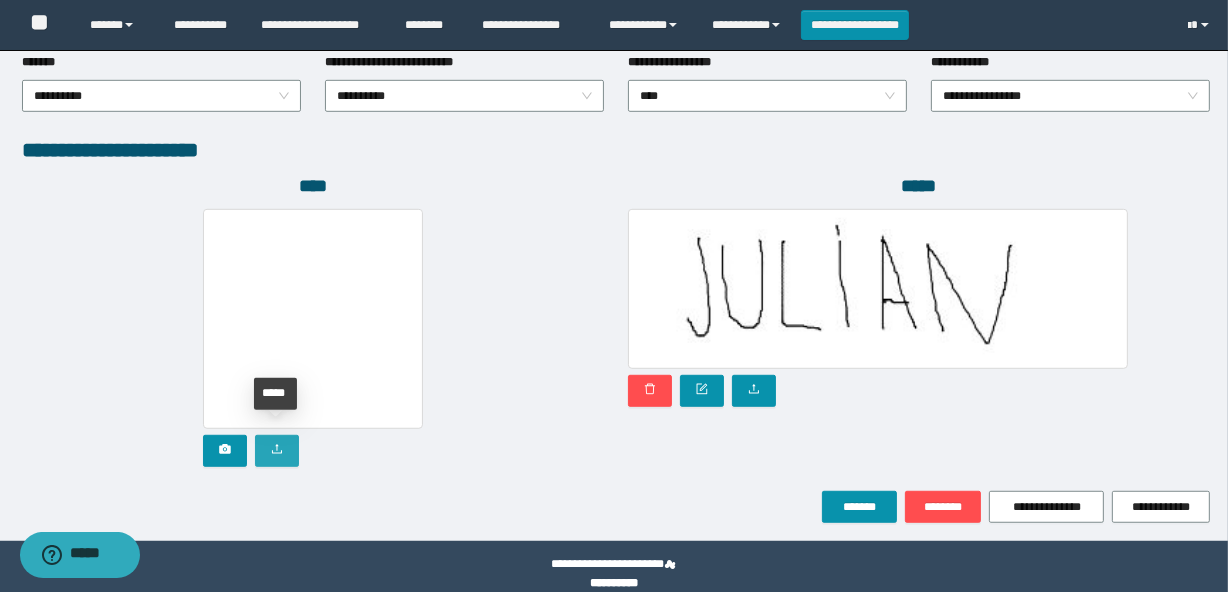 click 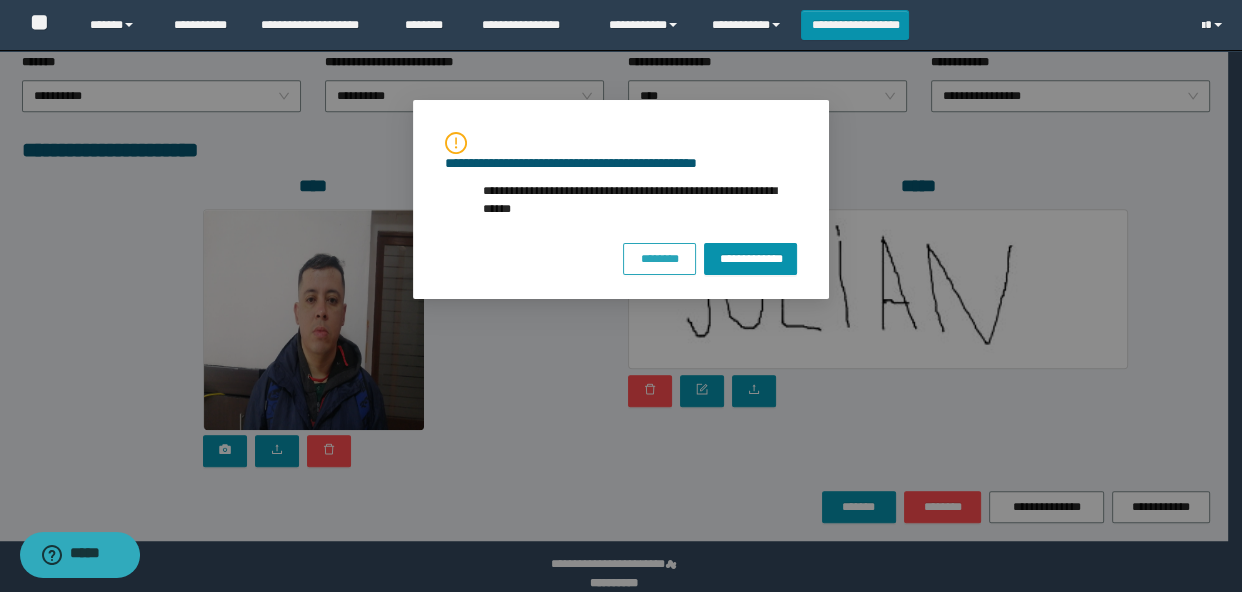 click on "********" at bounding box center (659, 258) 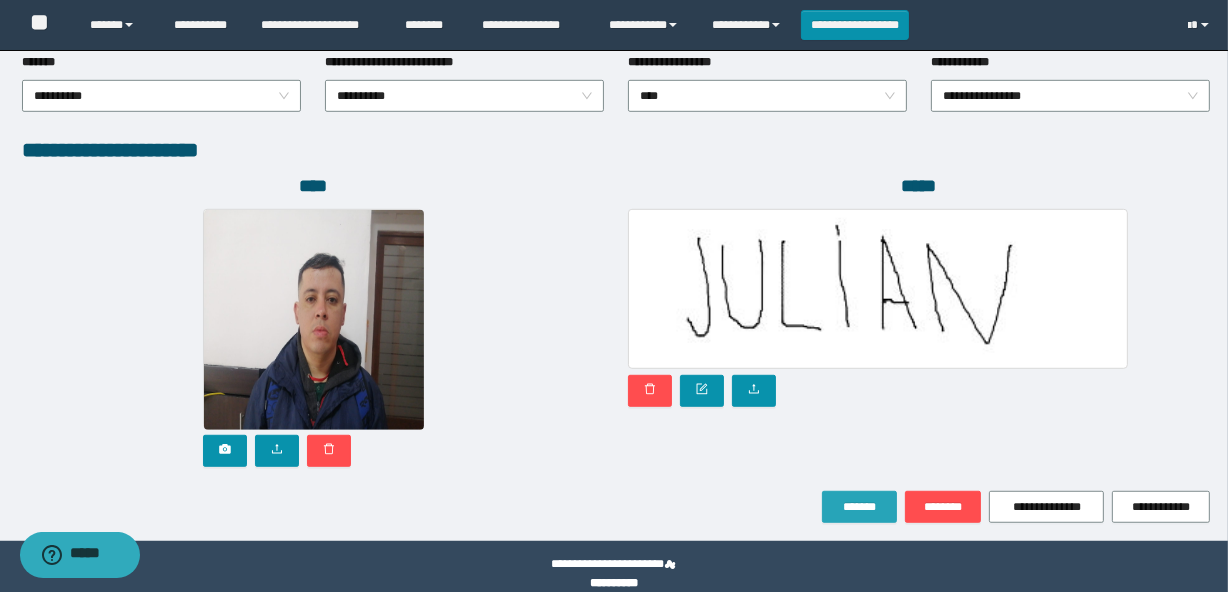 click on "*******" at bounding box center [859, 507] 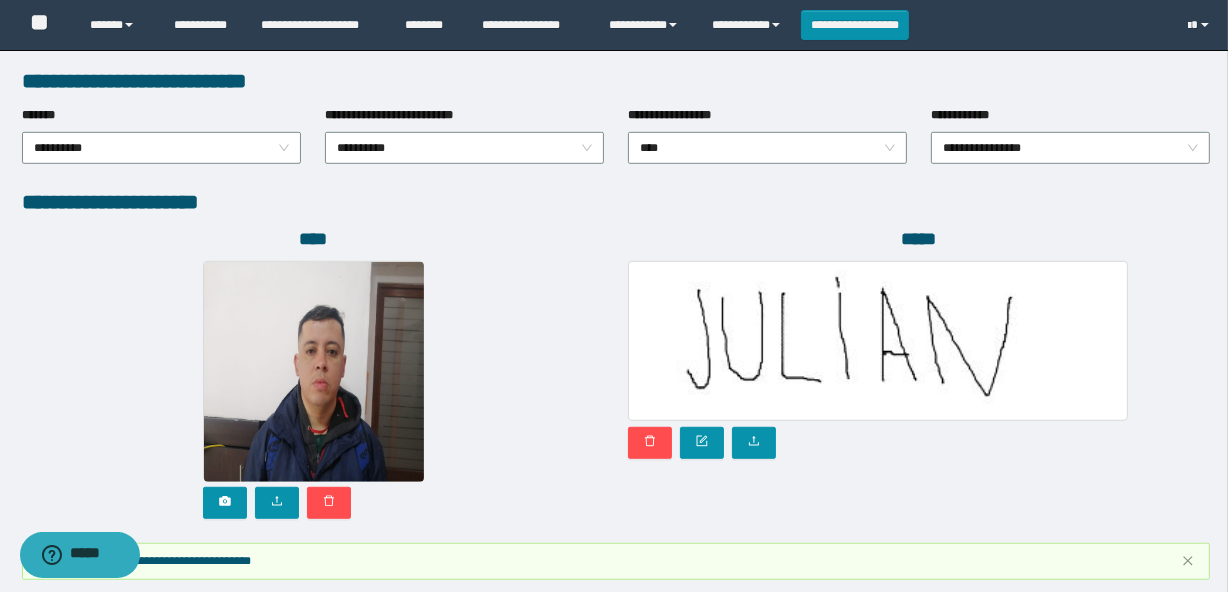 scroll, scrollTop: 1143, scrollLeft: 0, axis: vertical 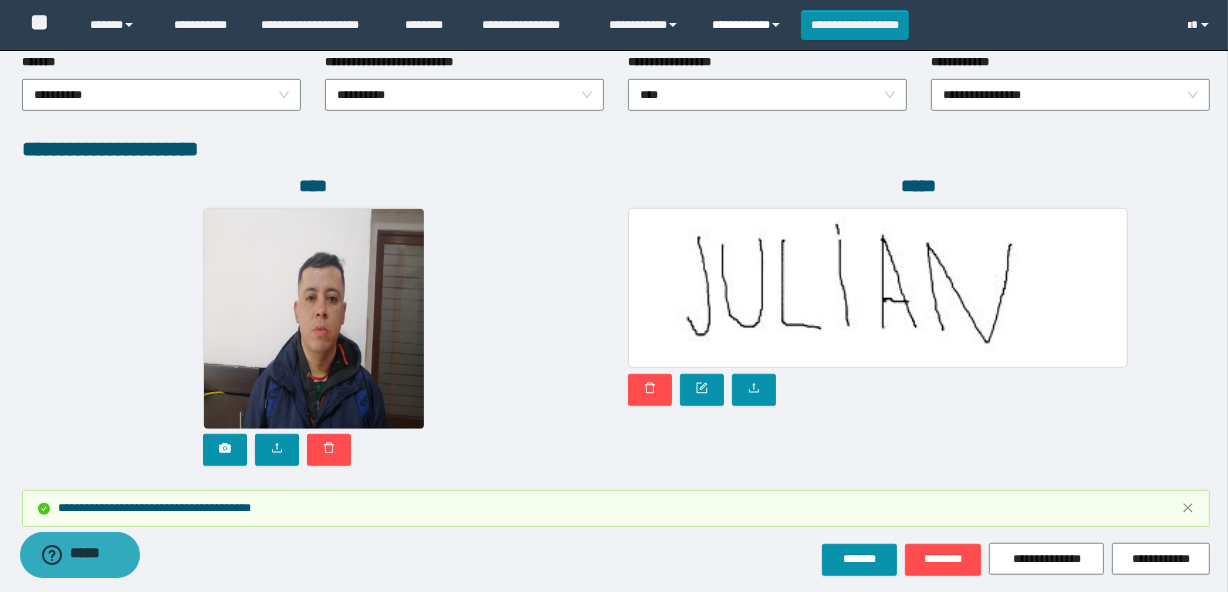 click on "**********" at bounding box center [749, 25] 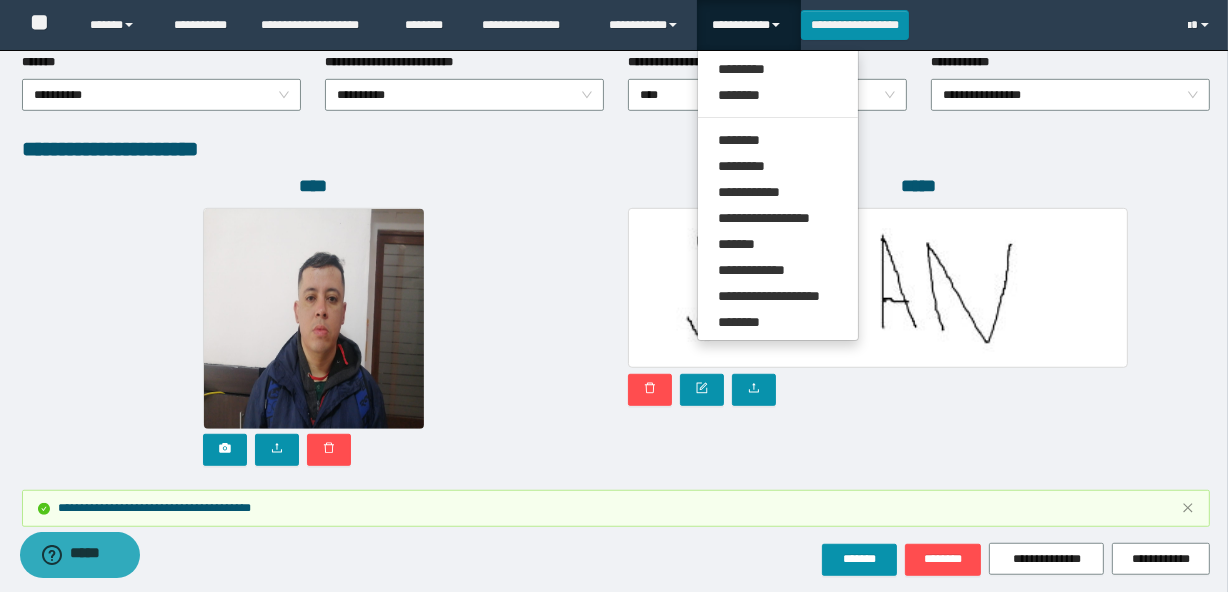 click at bounding box center (313, 337) 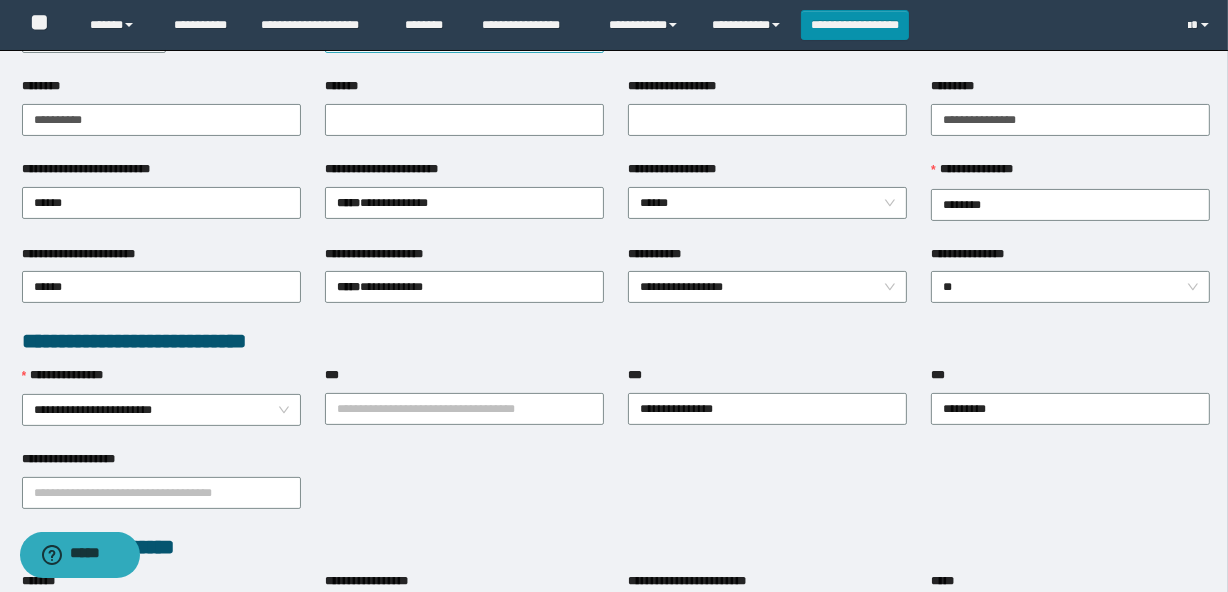 scroll, scrollTop: 0, scrollLeft: 0, axis: both 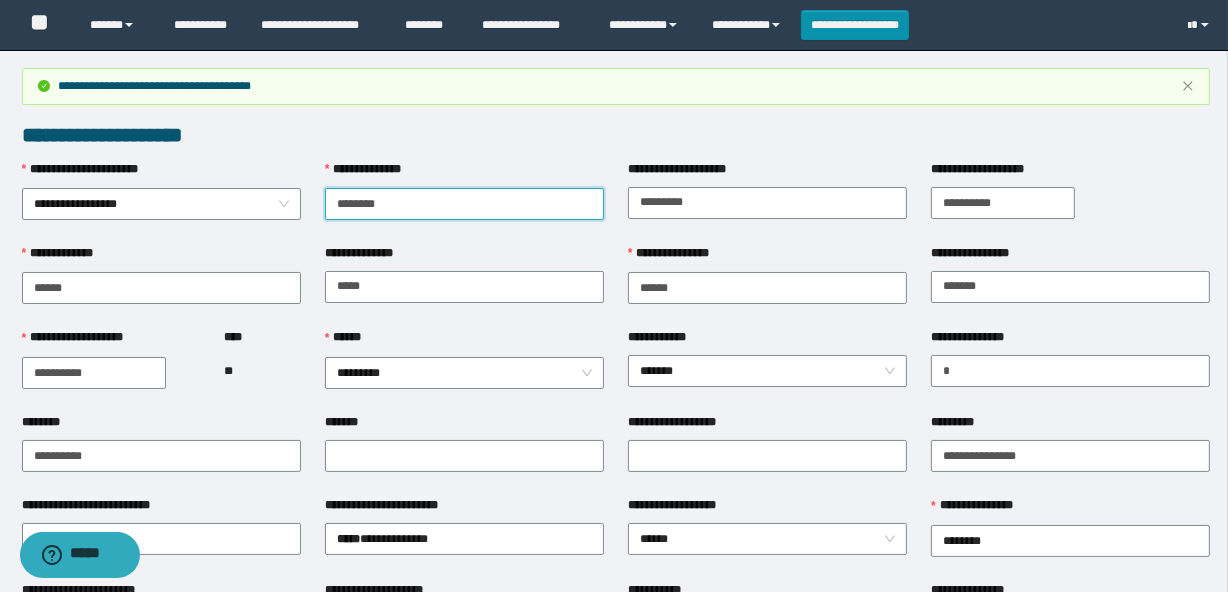 drag, startPoint x: 431, startPoint y: 211, endPoint x: 306, endPoint y: 209, distance: 125.016 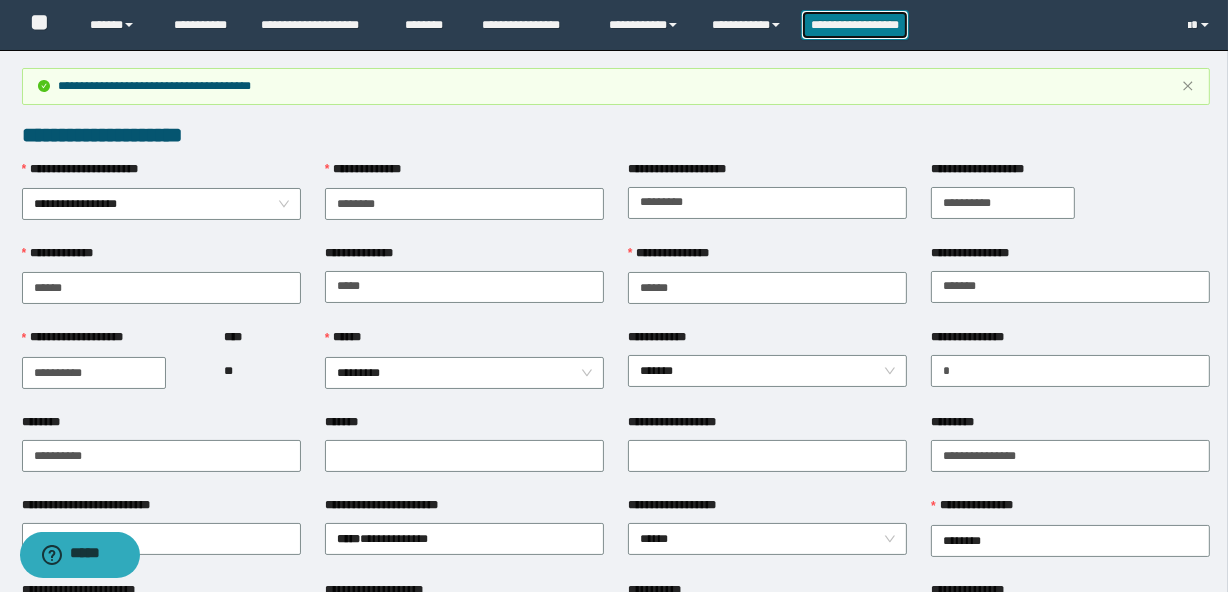 click on "**********" at bounding box center [855, 25] 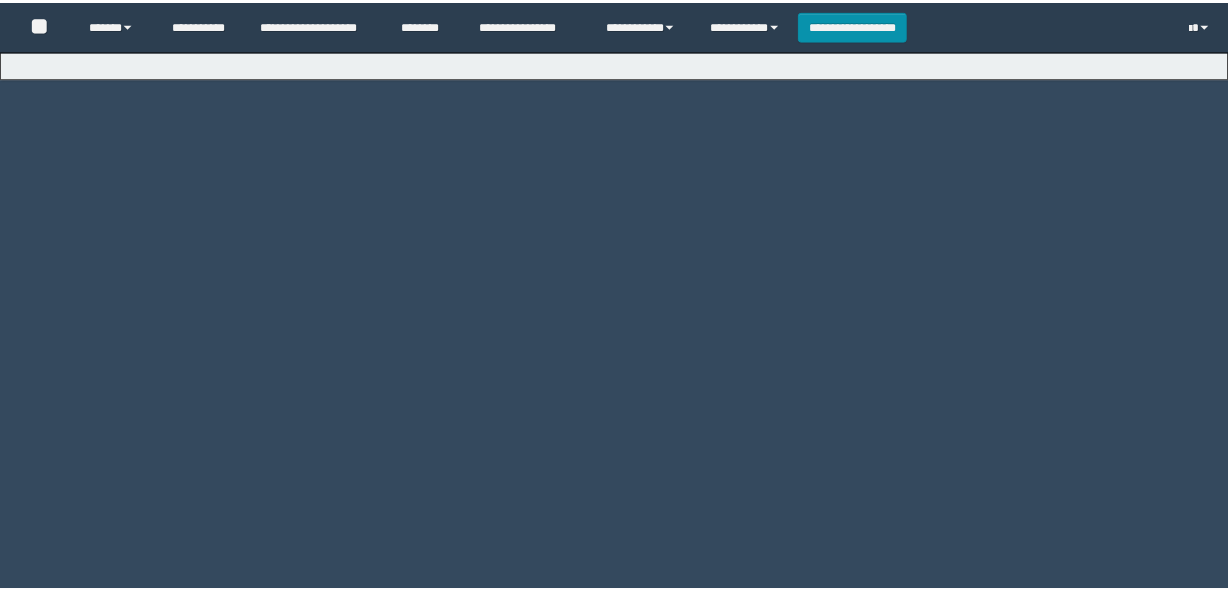 scroll, scrollTop: 0, scrollLeft: 0, axis: both 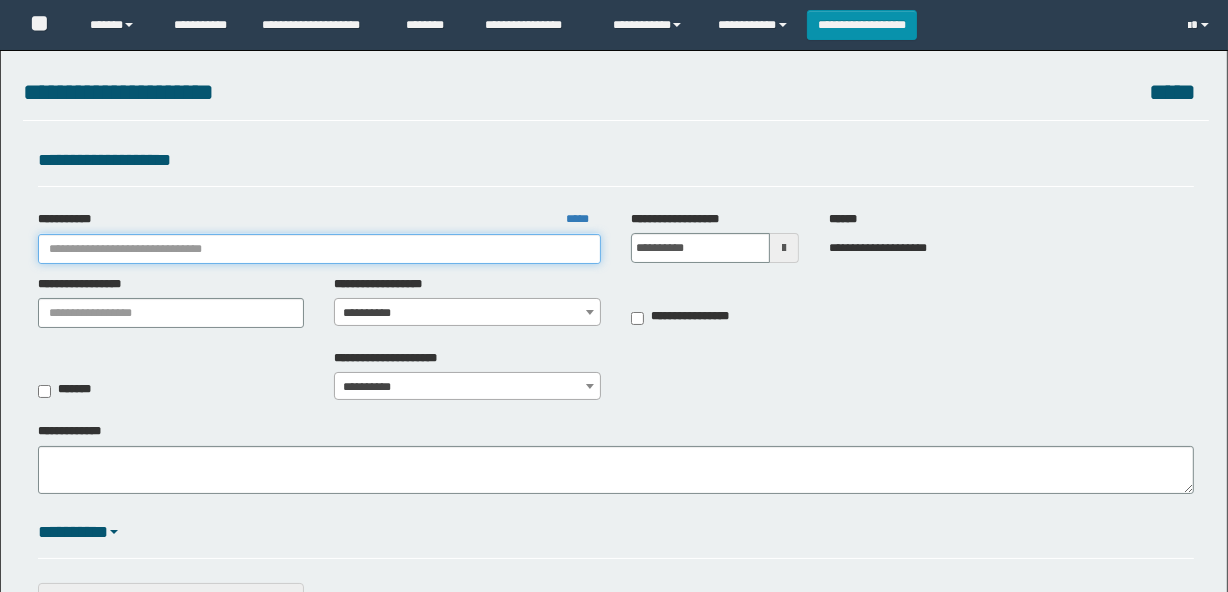 click on "**********" at bounding box center (319, 249) 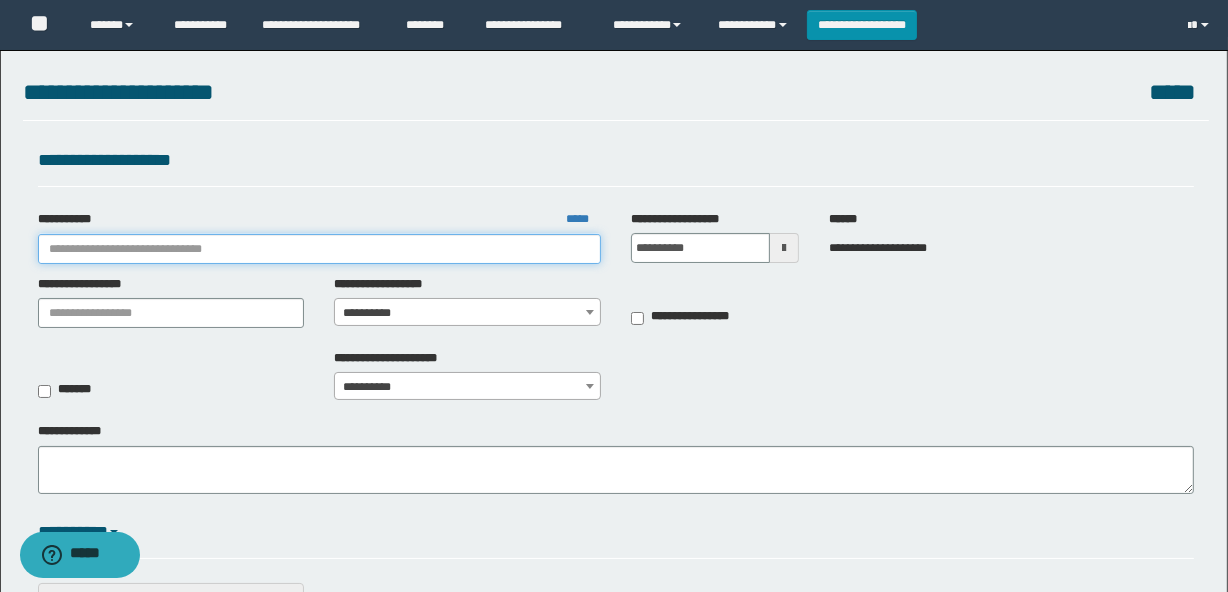 scroll, scrollTop: 0, scrollLeft: 0, axis: both 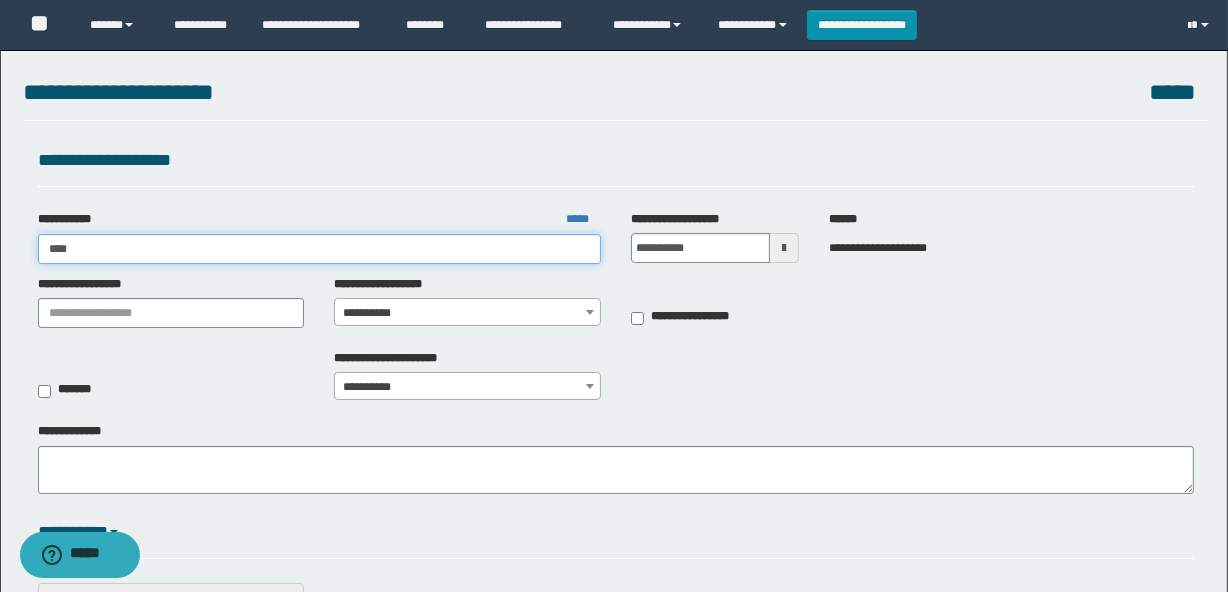 type on "*****" 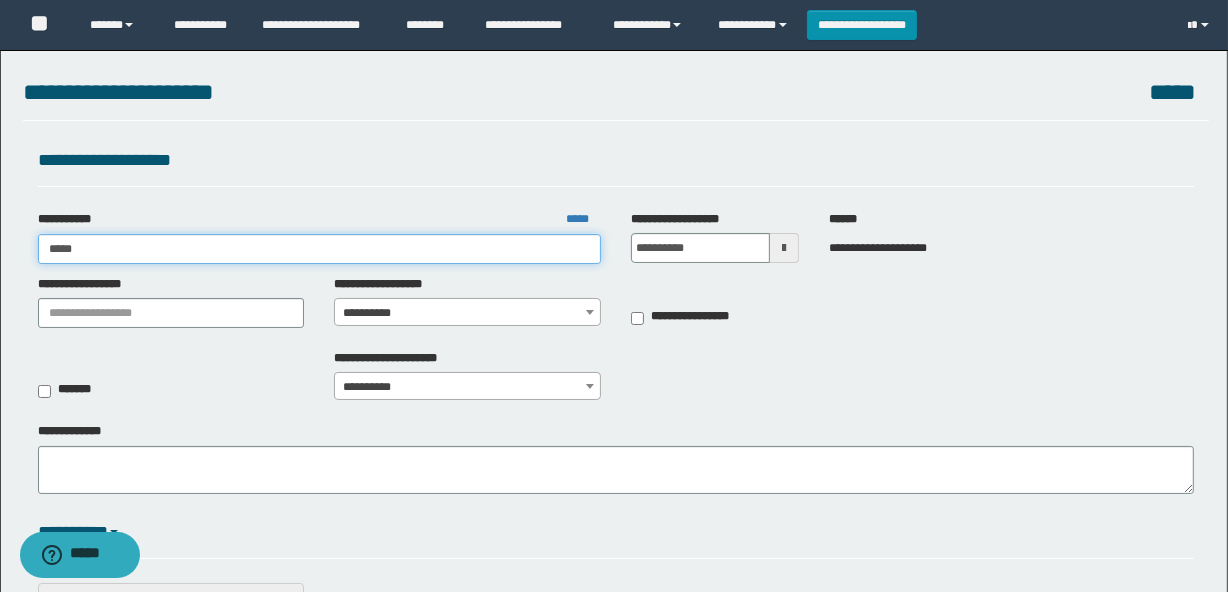 type on "*****" 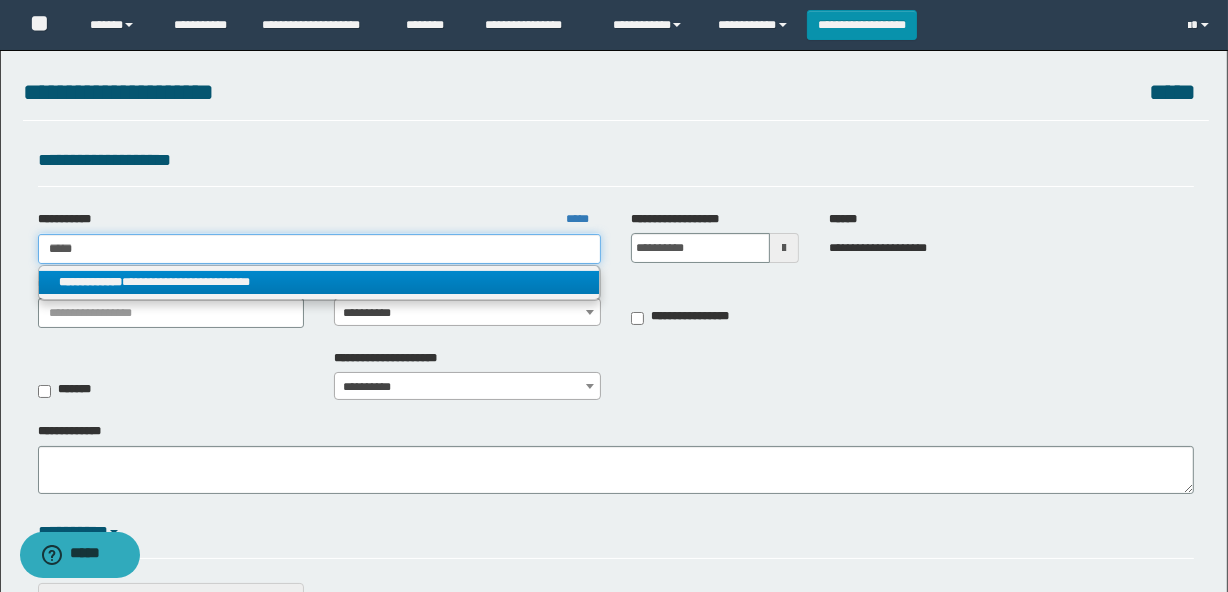 type on "*****" 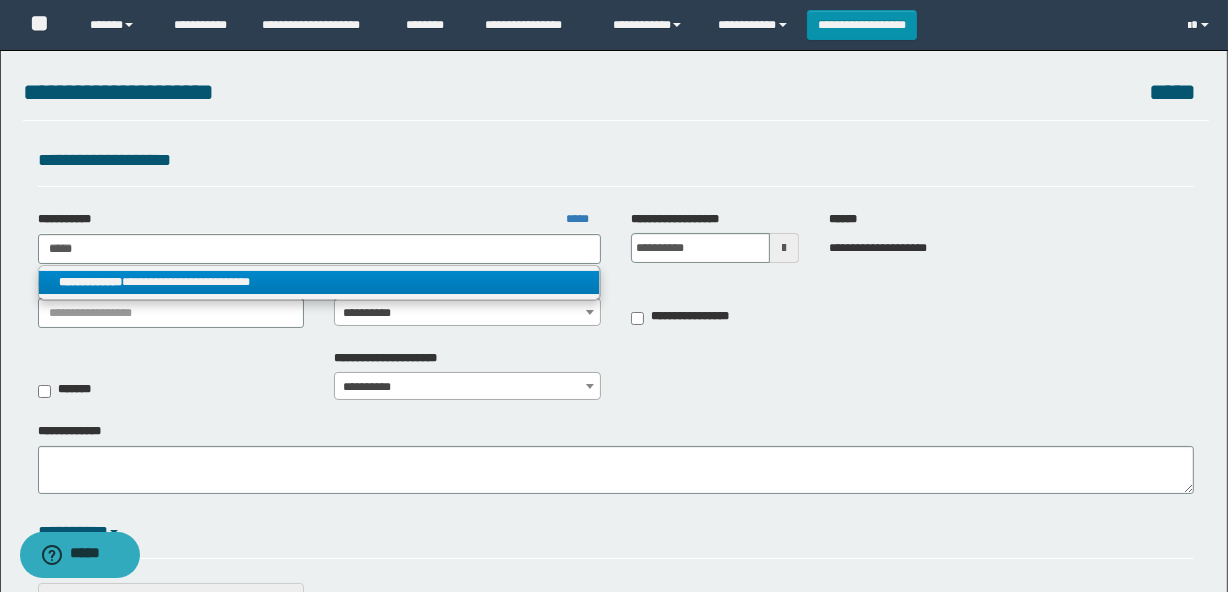 click on "**********" at bounding box center (319, 282) 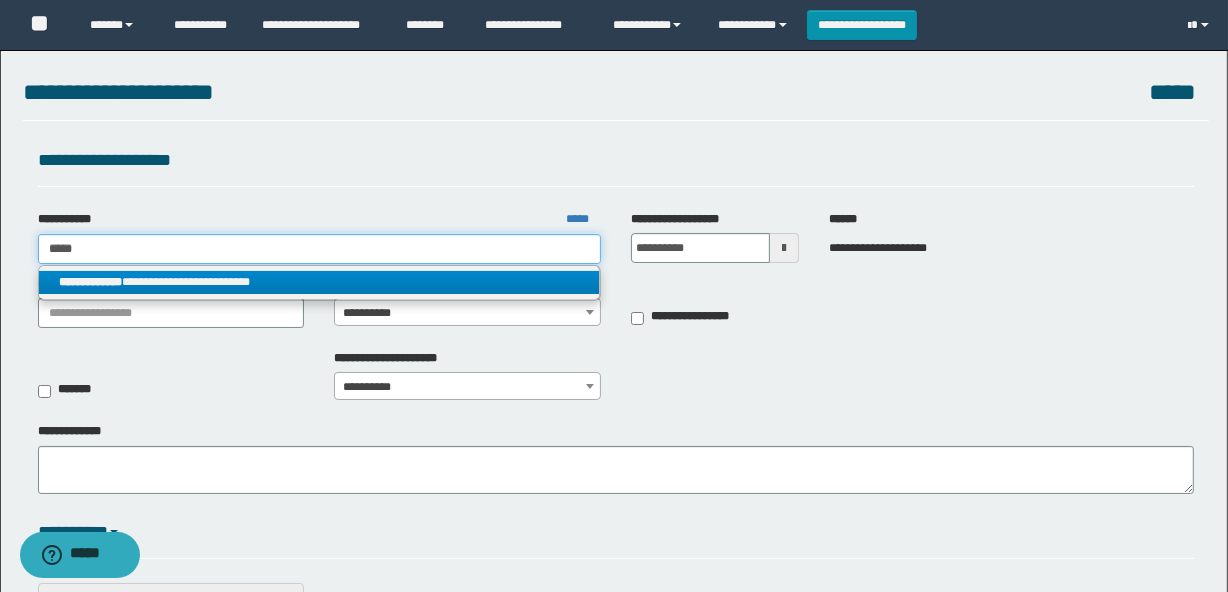 type 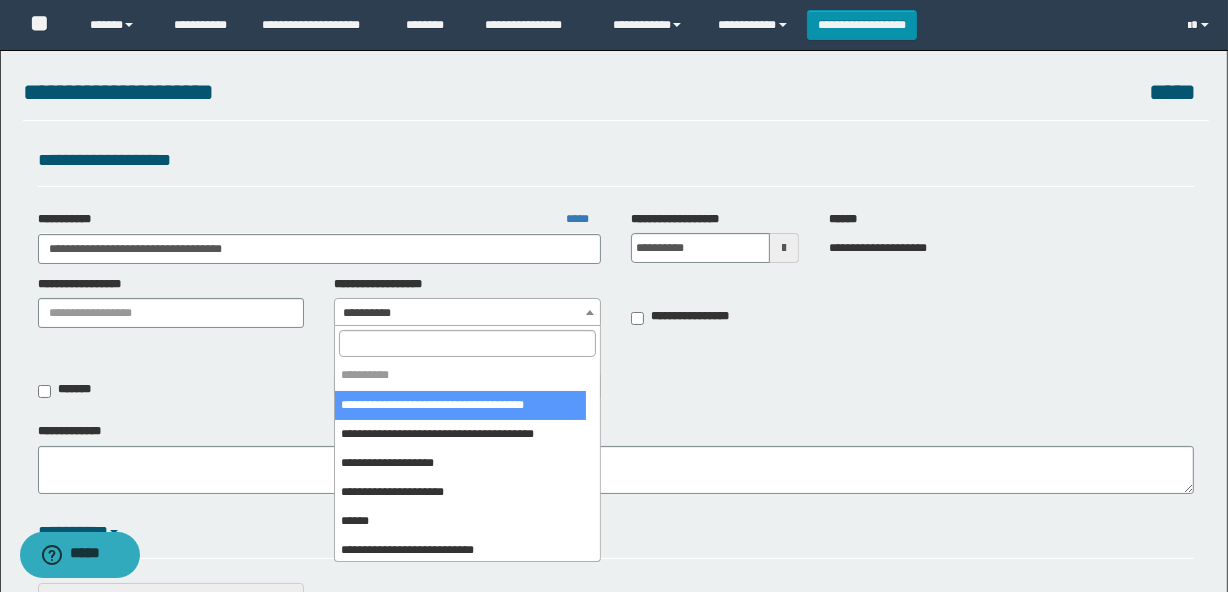click on "**********" at bounding box center (467, 313) 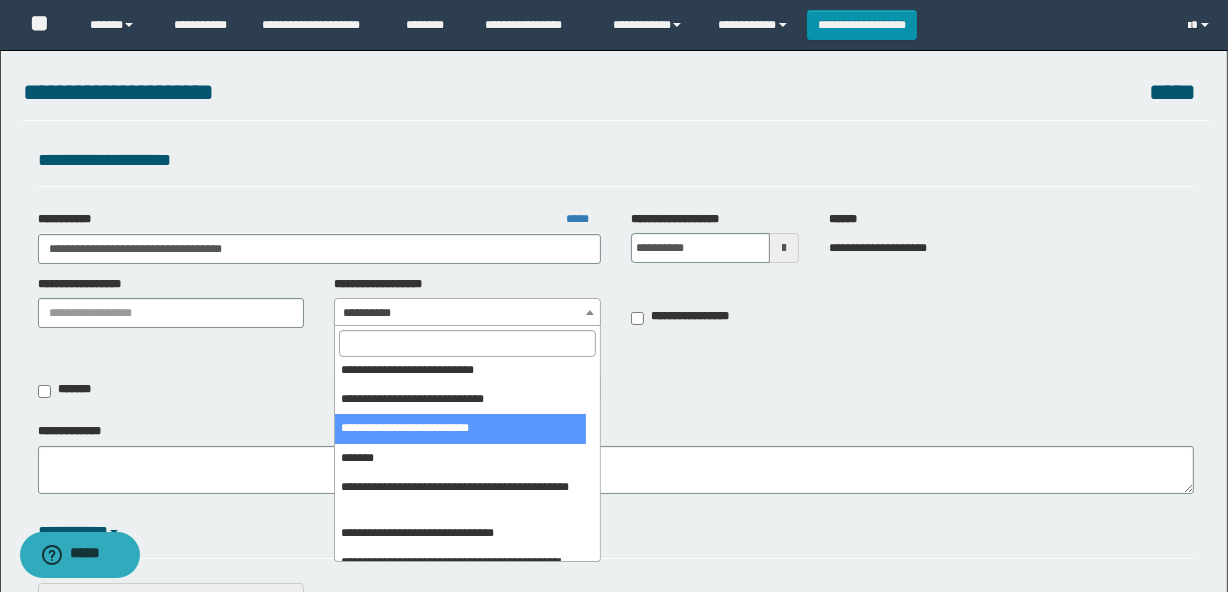 scroll, scrollTop: 181, scrollLeft: 0, axis: vertical 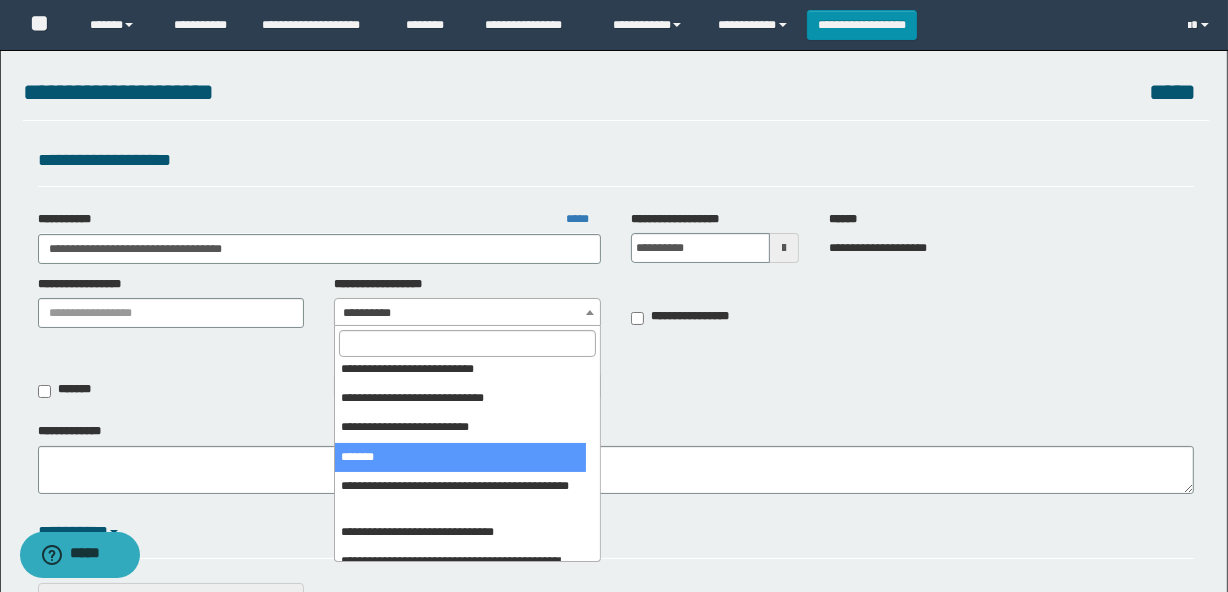 select on "***" 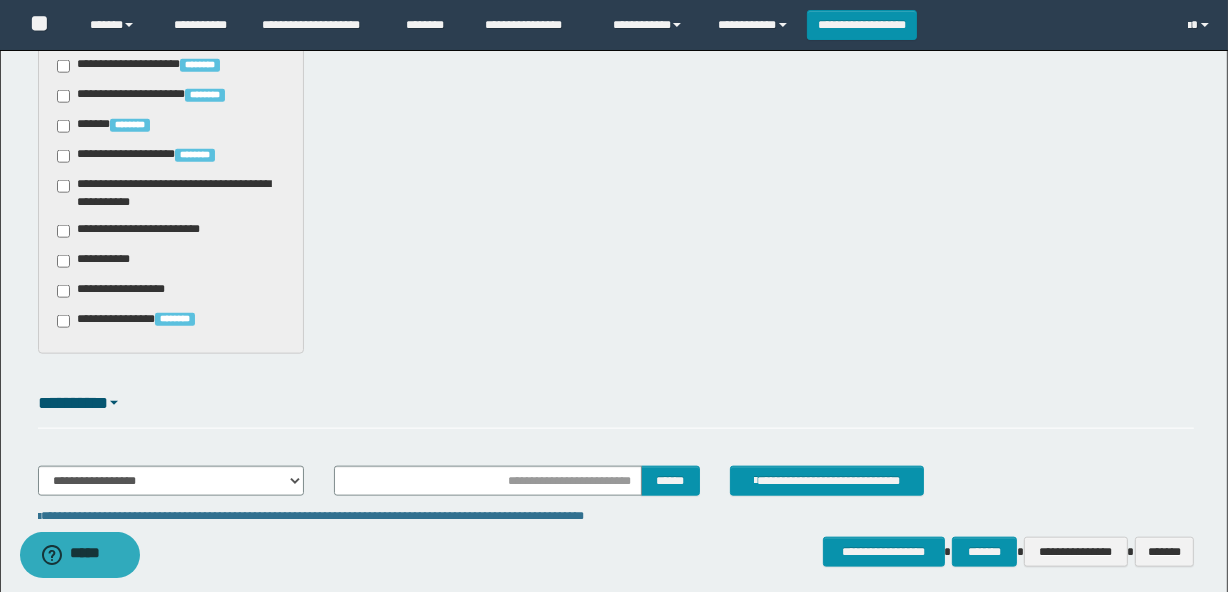 scroll, scrollTop: 2060, scrollLeft: 0, axis: vertical 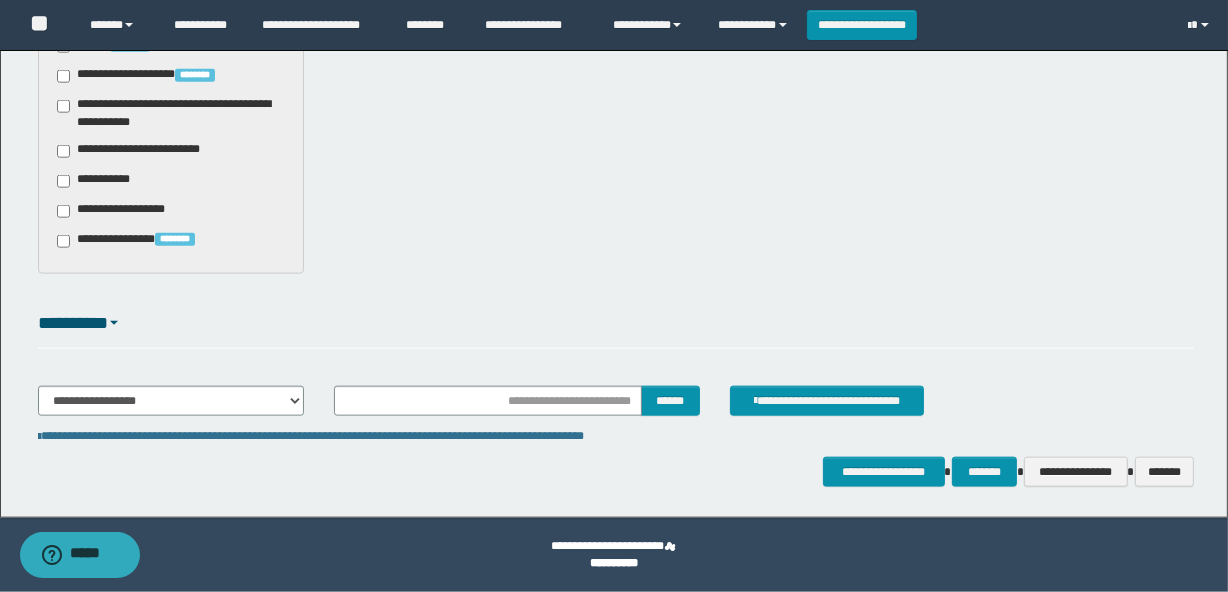 click on "**********" at bounding box center (143, 151) 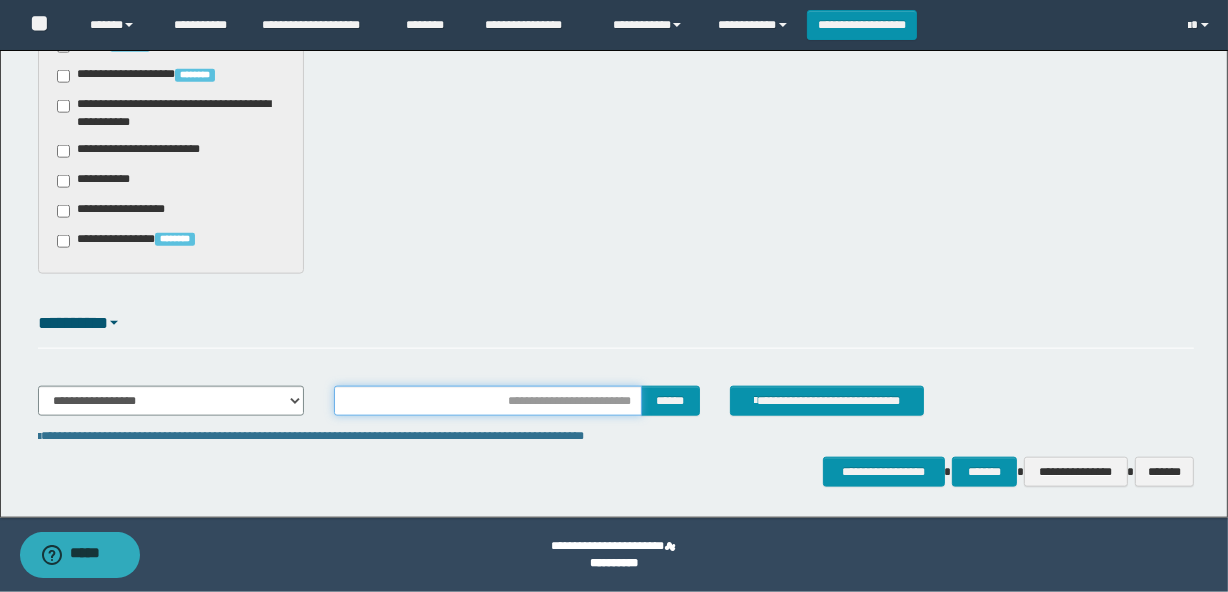 click at bounding box center [487, 401] 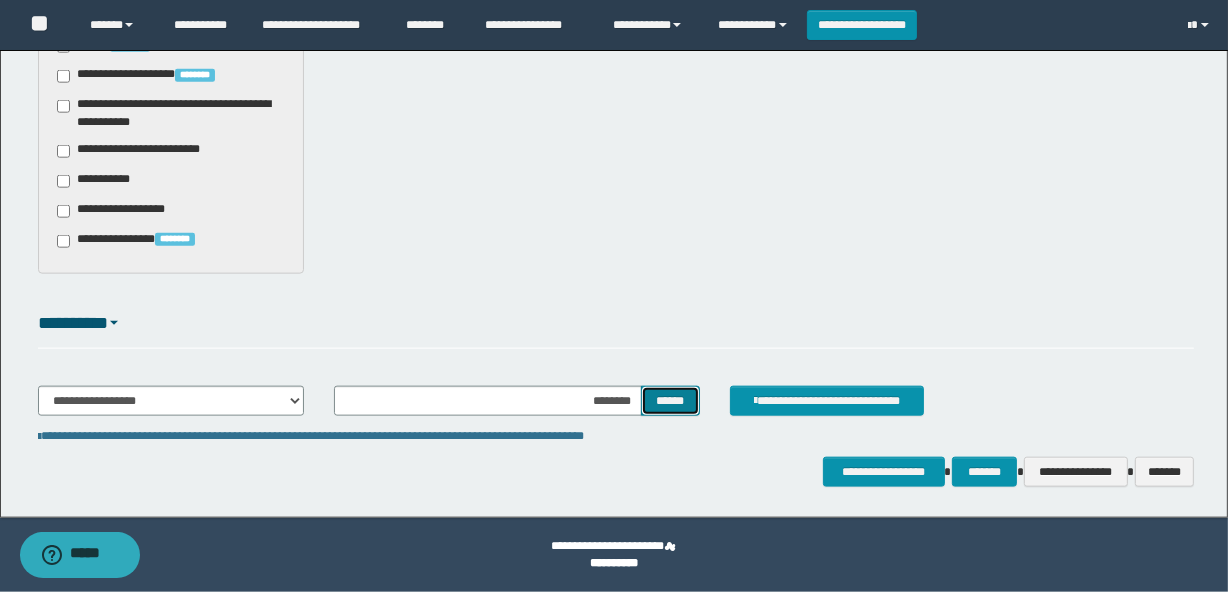 click on "******" at bounding box center [670, 401] 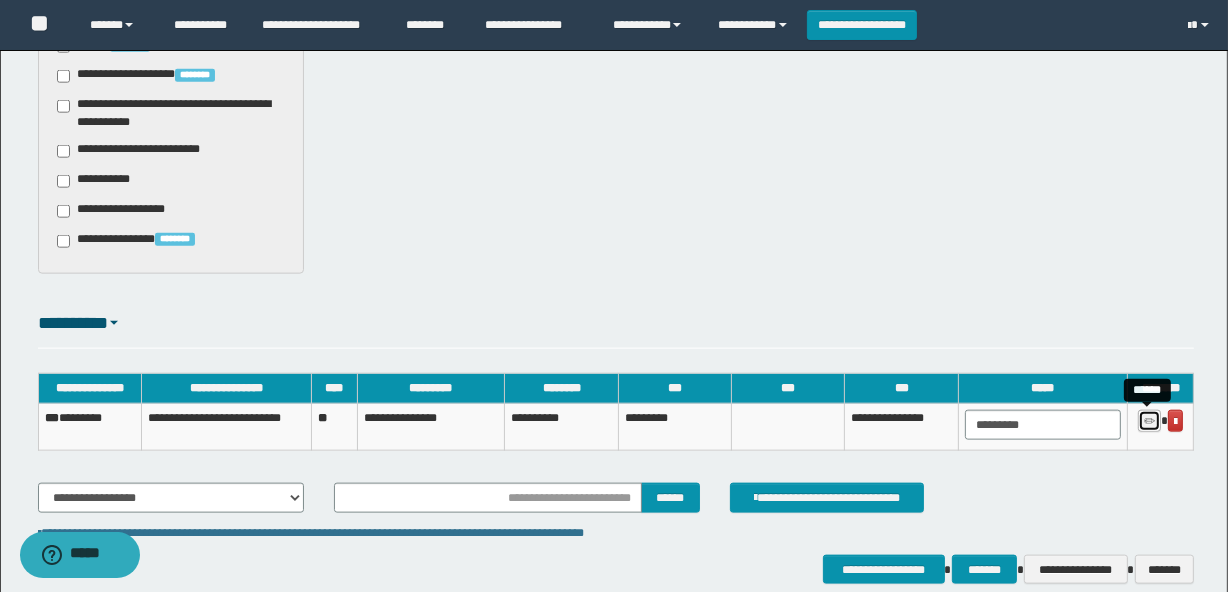 click at bounding box center (1149, 421) 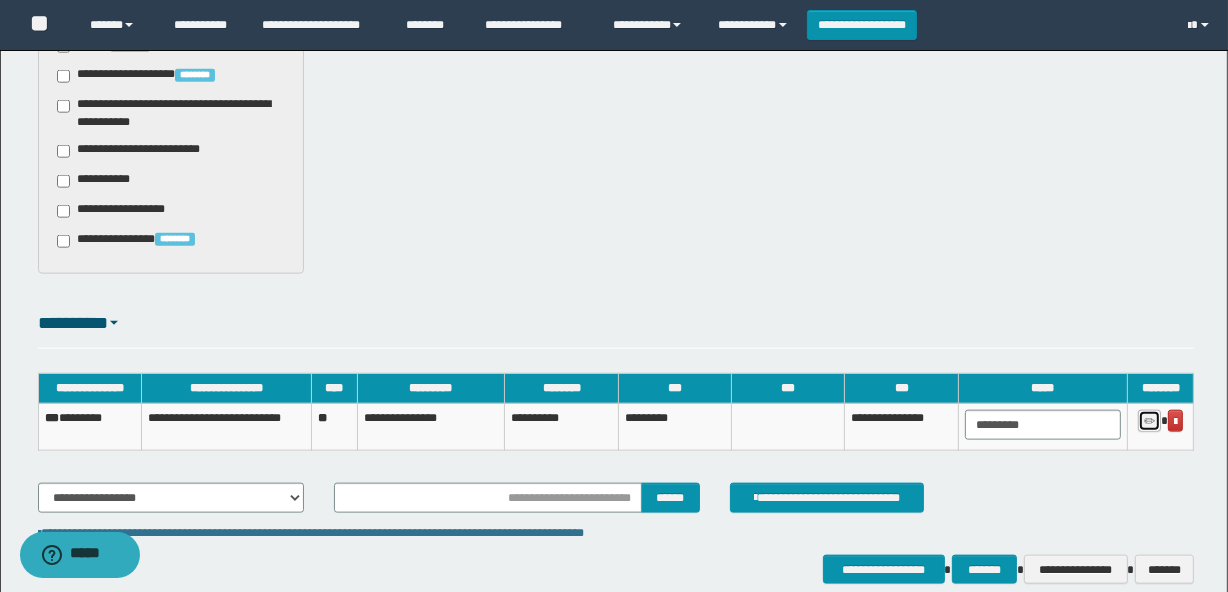 type on "********" 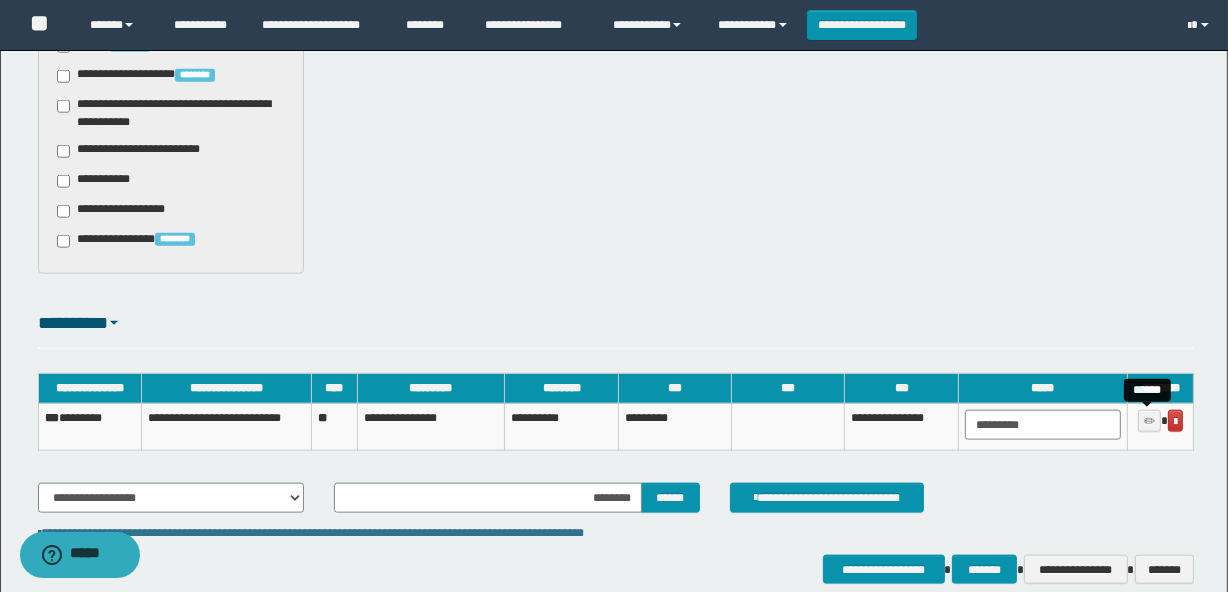 type 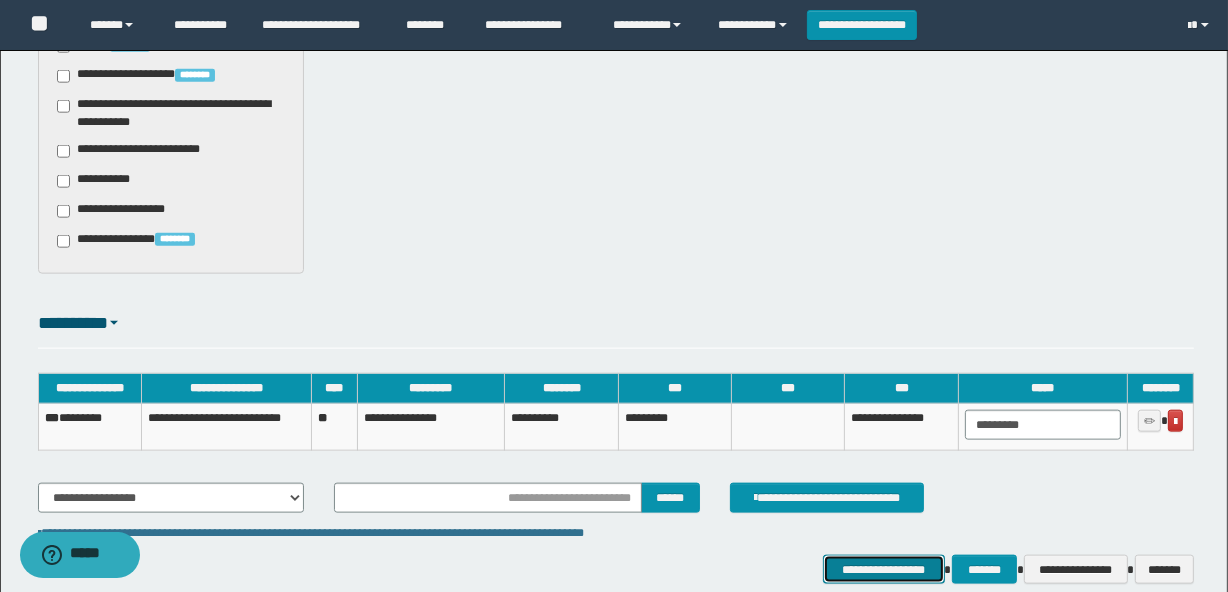 click on "**********" at bounding box center [884, 570] 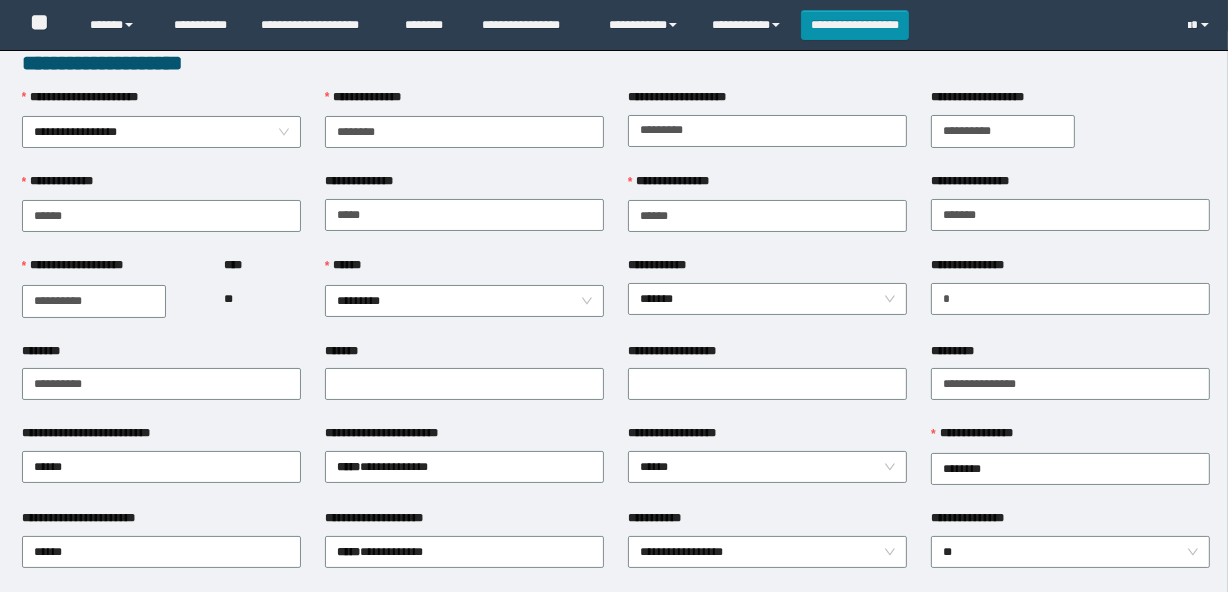scroll, scrollTop: 272, scrollLeft: 0, axis: vertical 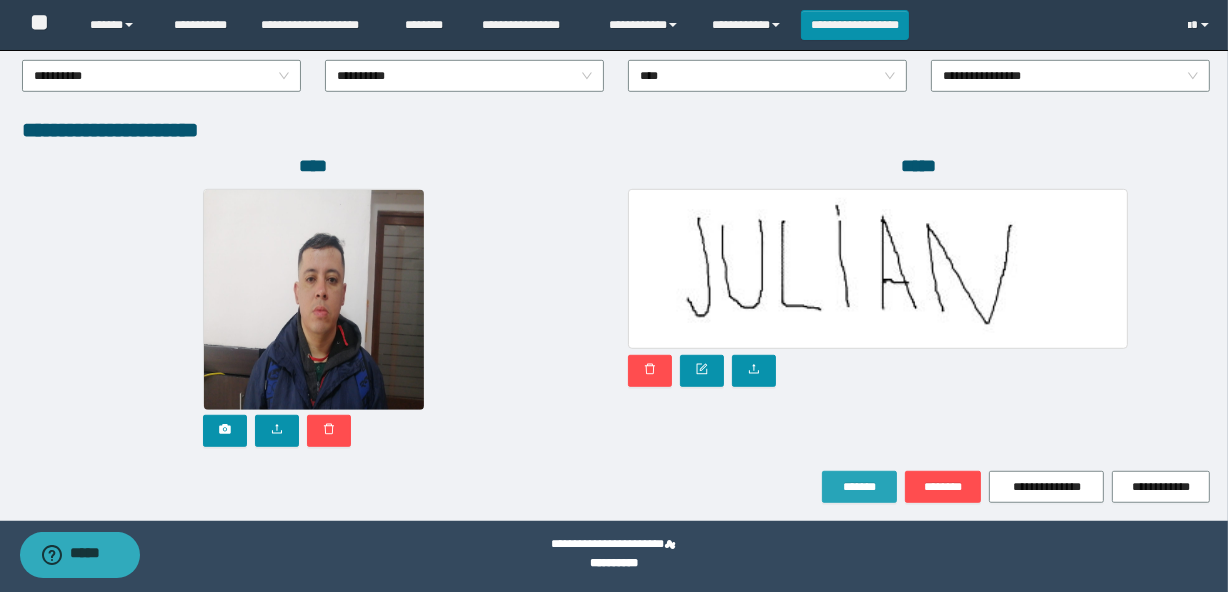 click on "*******" at bounding box center [859, 487] 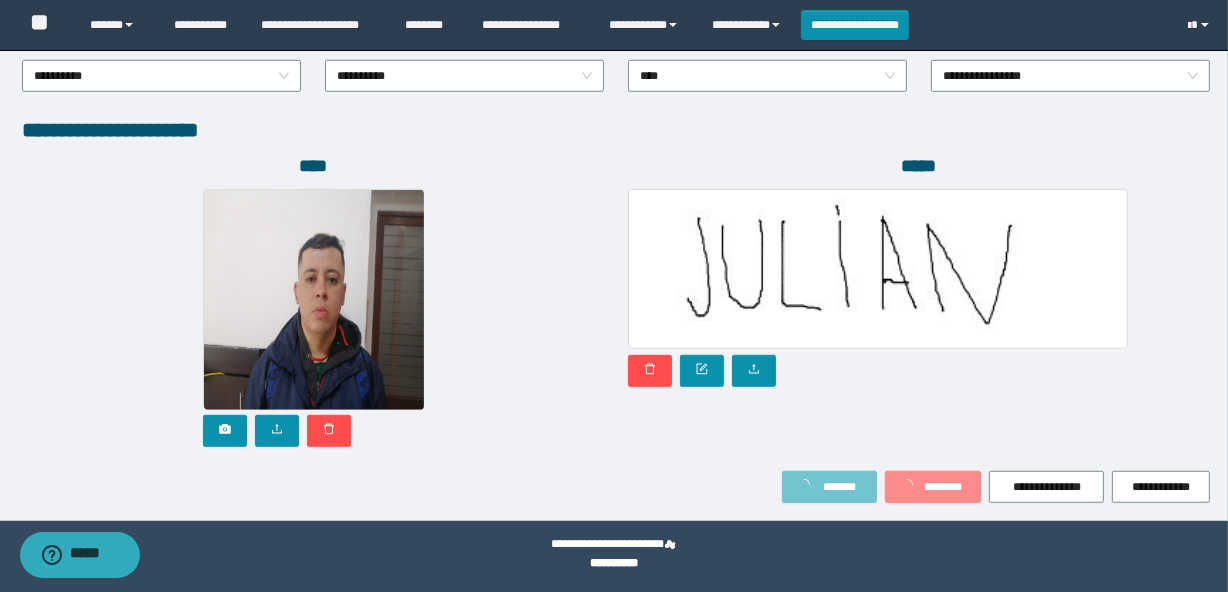 scroll, scrollTop: 1162, scrollLeft: 0, axis: vertical 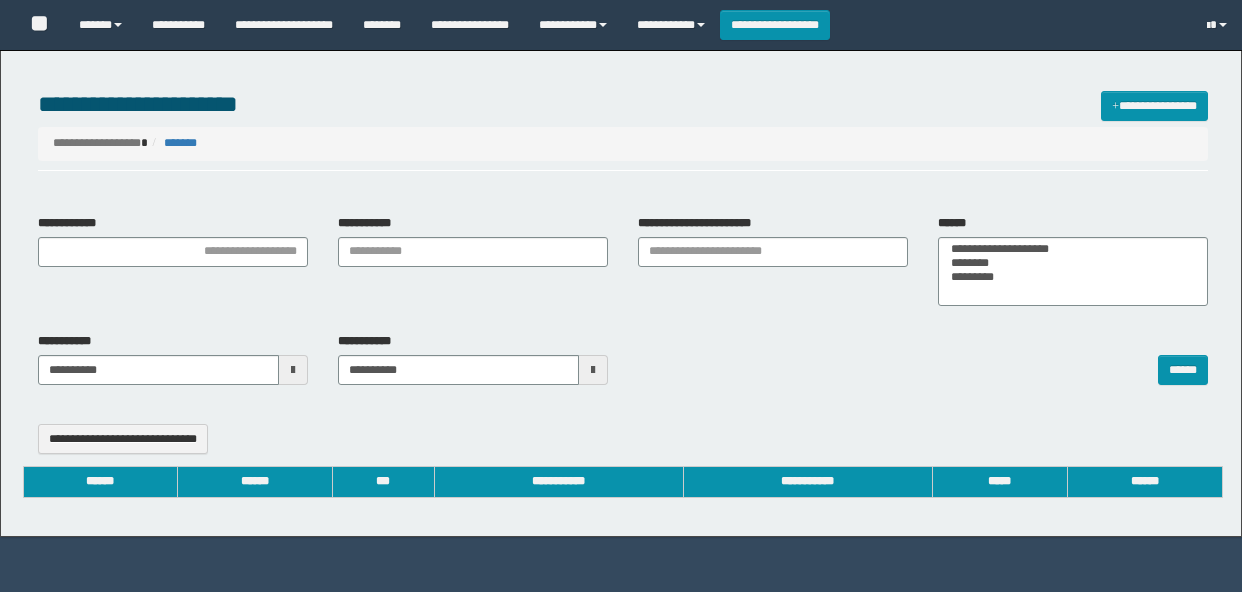 select 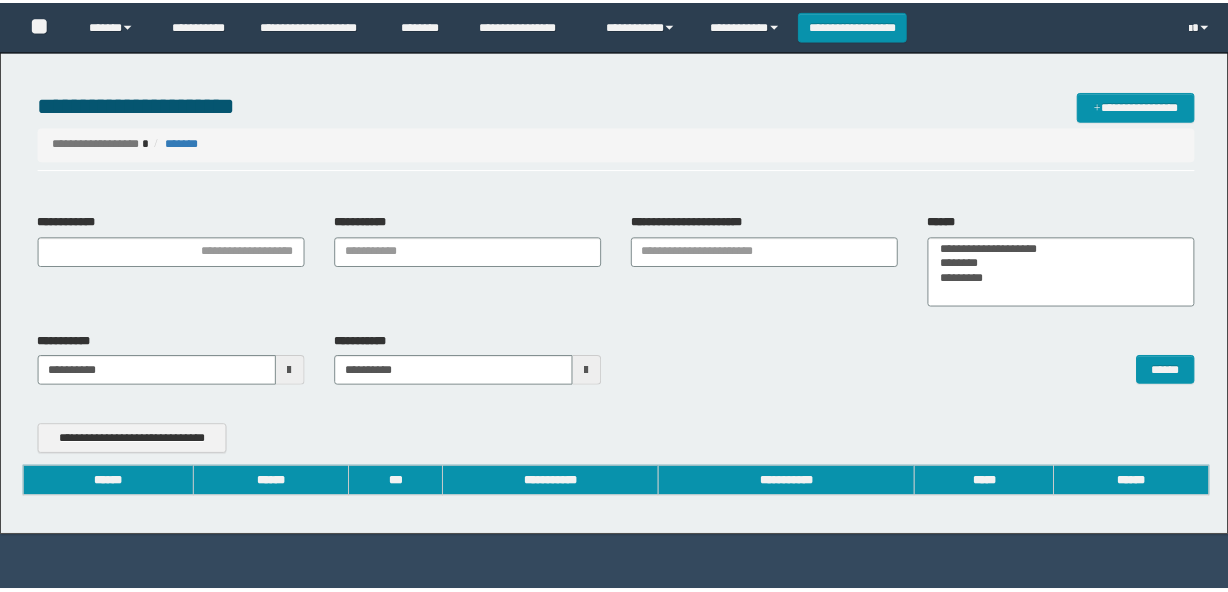scroll, scrollTop: 0, scrollLeft: 0, axis: both 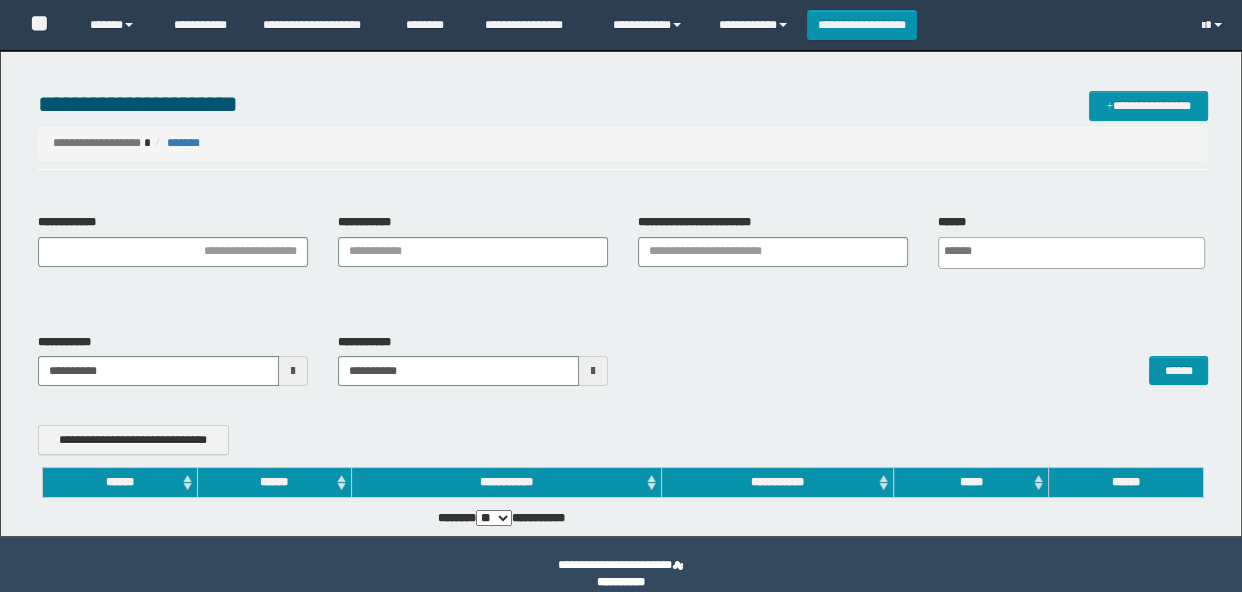 type on "**********" 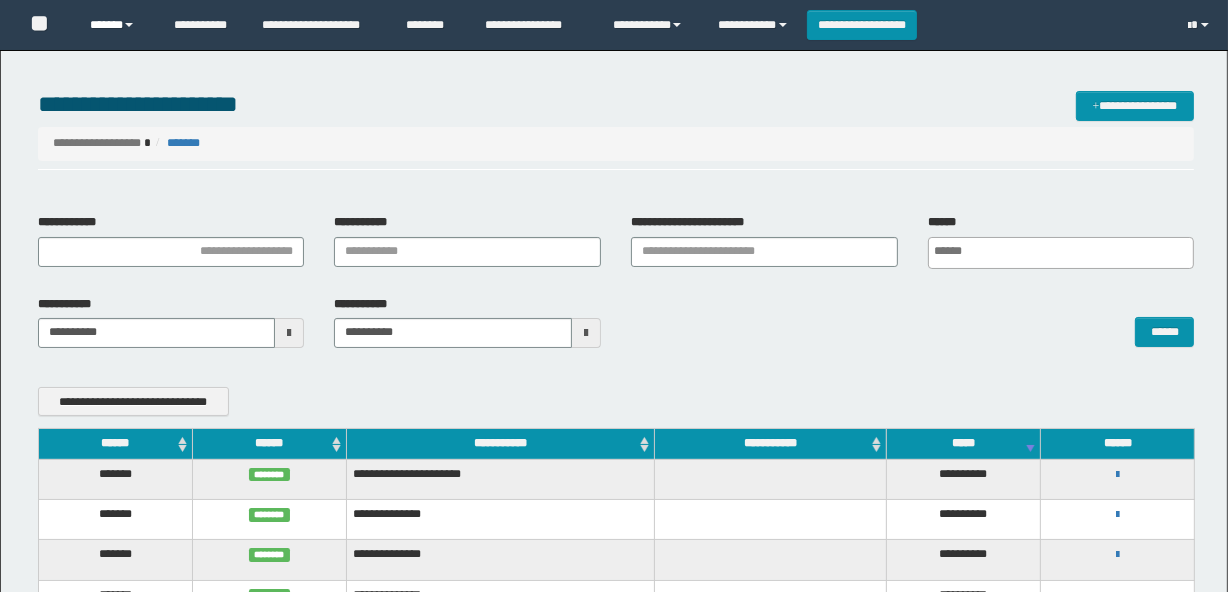 click on "******" at bounding box center [117, 25] 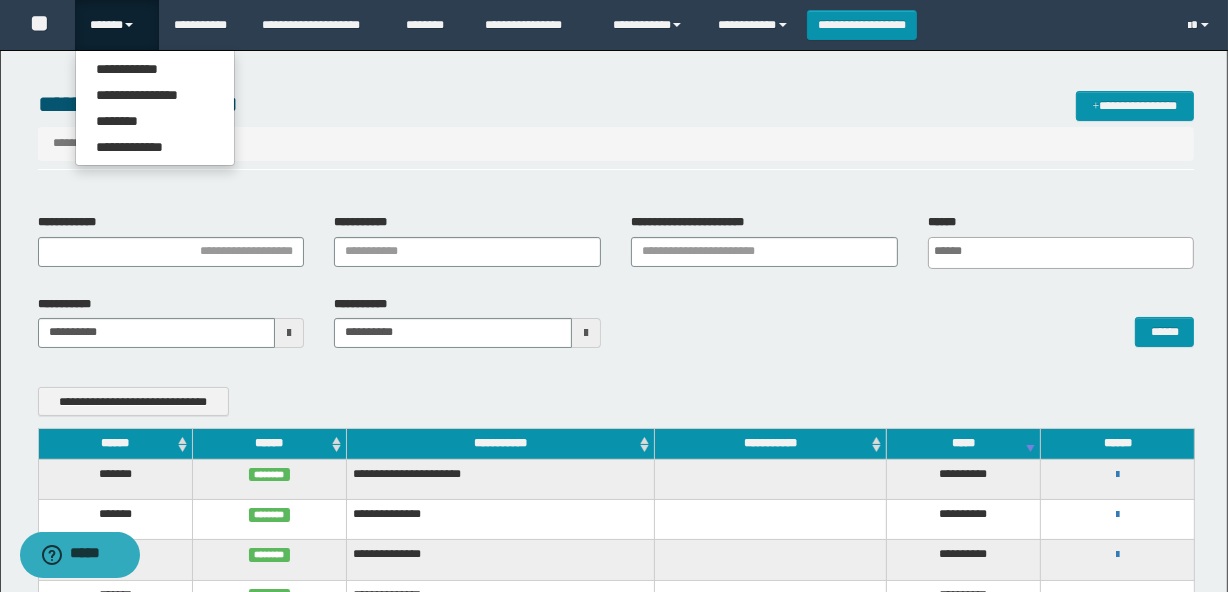 scroll, scrollTop: 0, scrollLeft: 0, axis: both 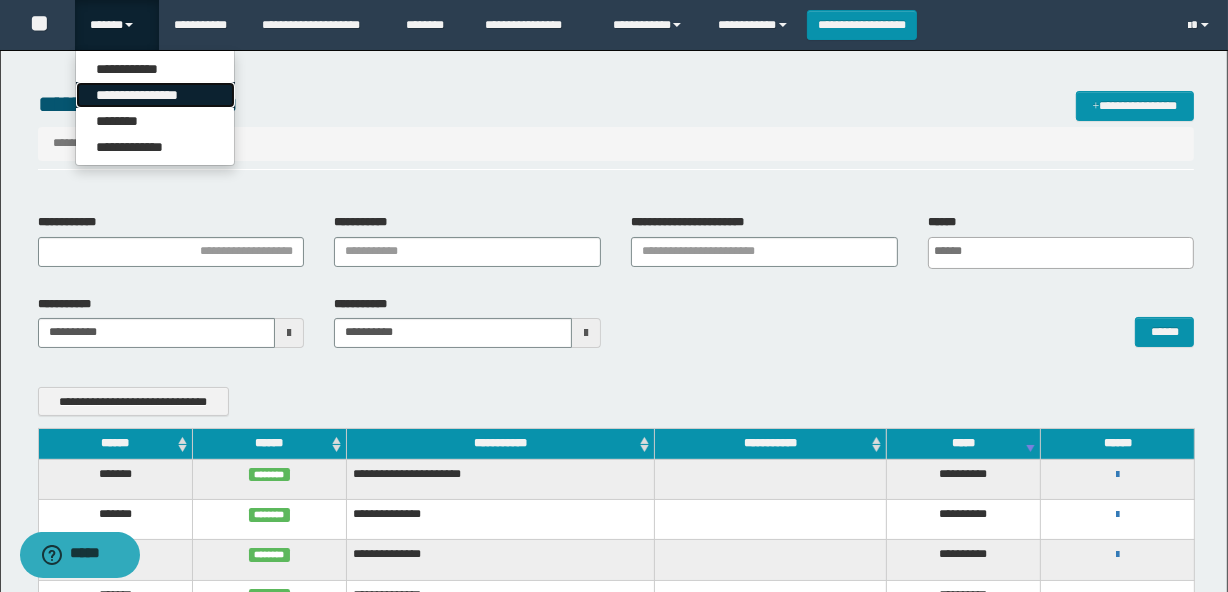 click on "**********" at bounding box center (155, 95) 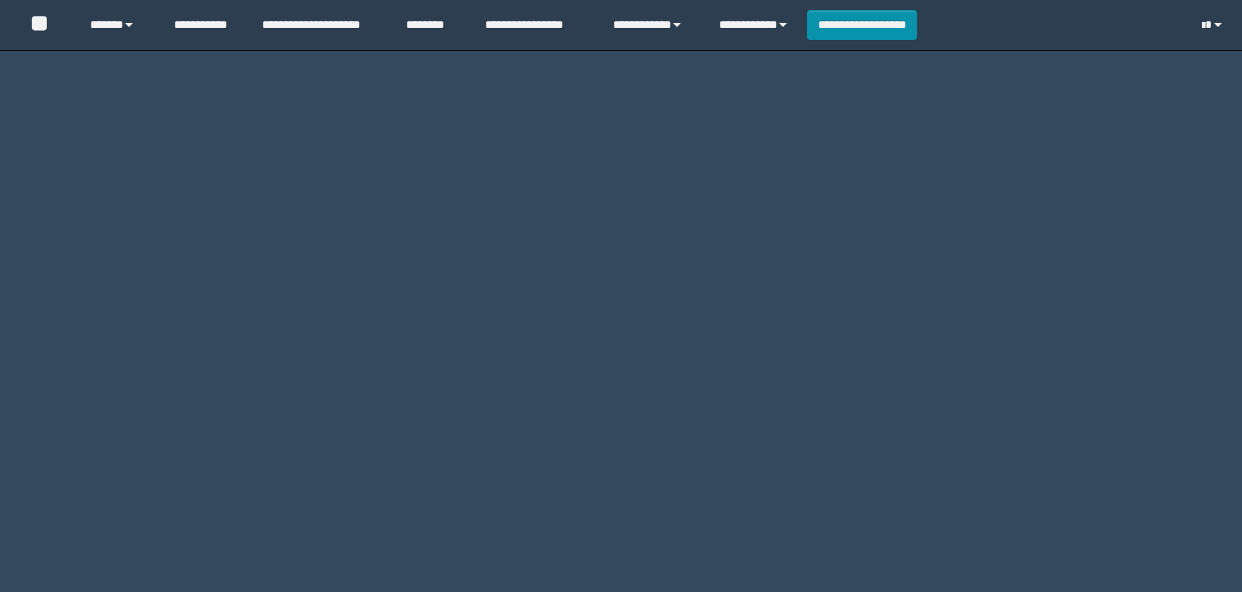 scroll, scrollTop: 0, scrollLeft: 0, axis: both 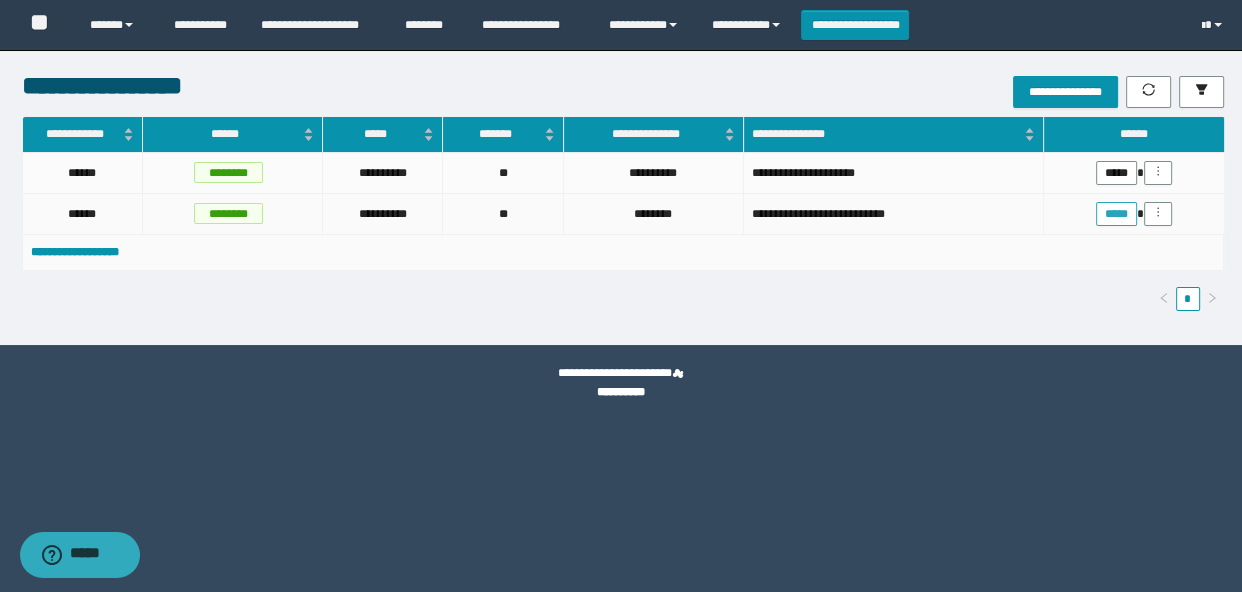 click on "*****" at bounding box center (1116, 214) 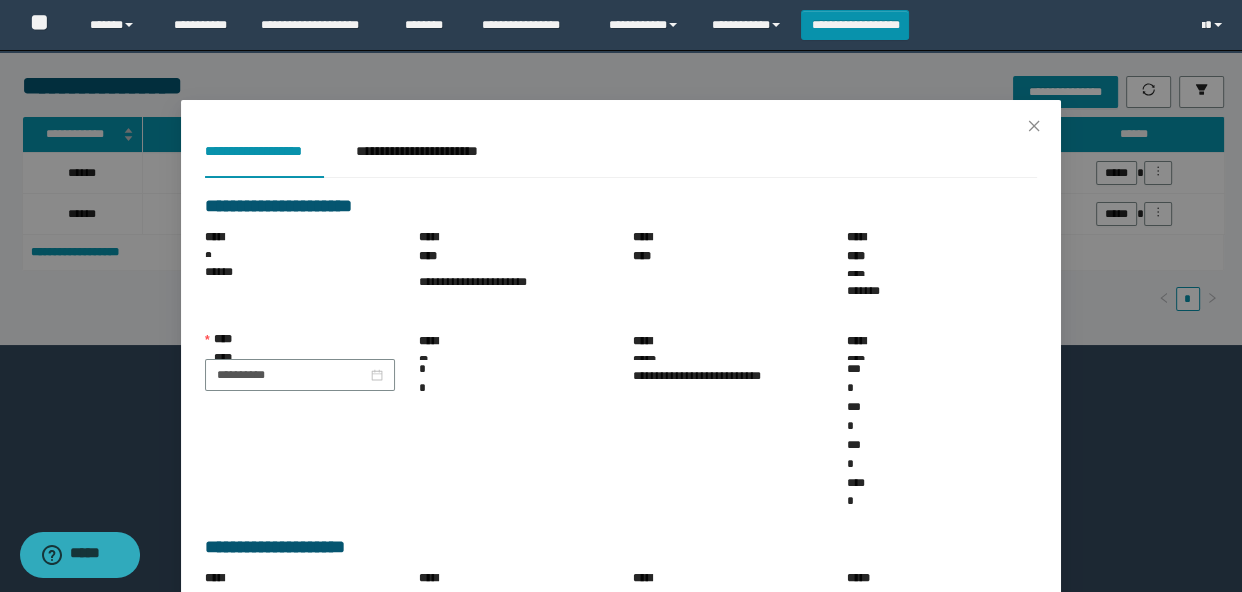 scroll, scrollTop: 187, scrollLeft: 0, axis: vertical 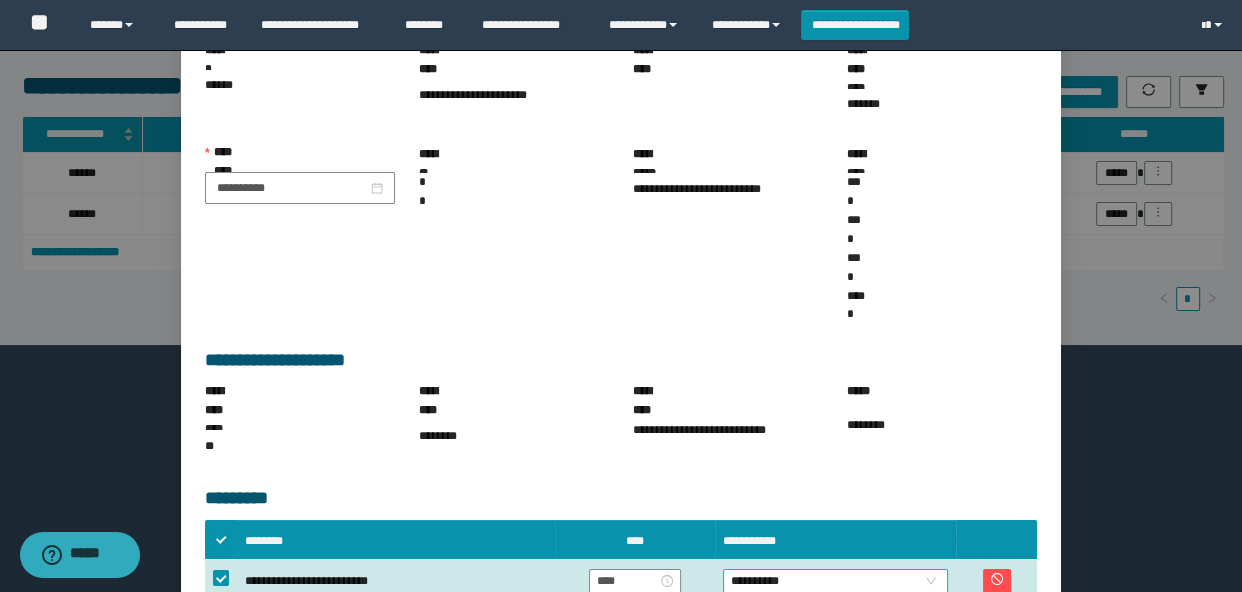 click on "**********" at bounding box center [836, 581] 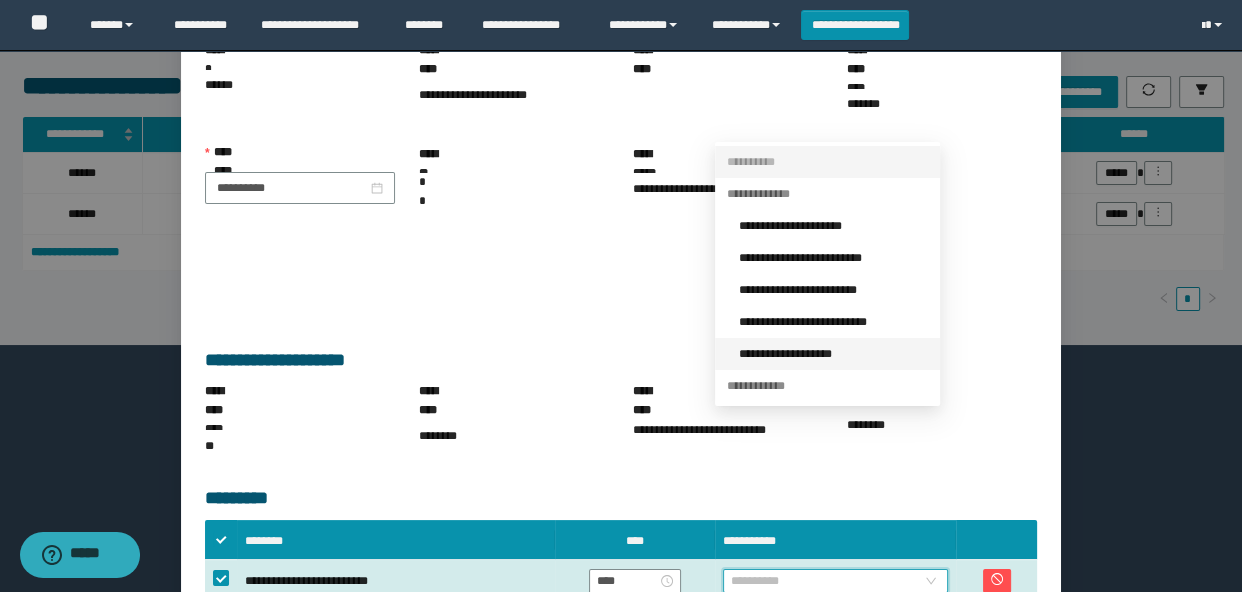 click on "**********" at bounding box center (833, 354) 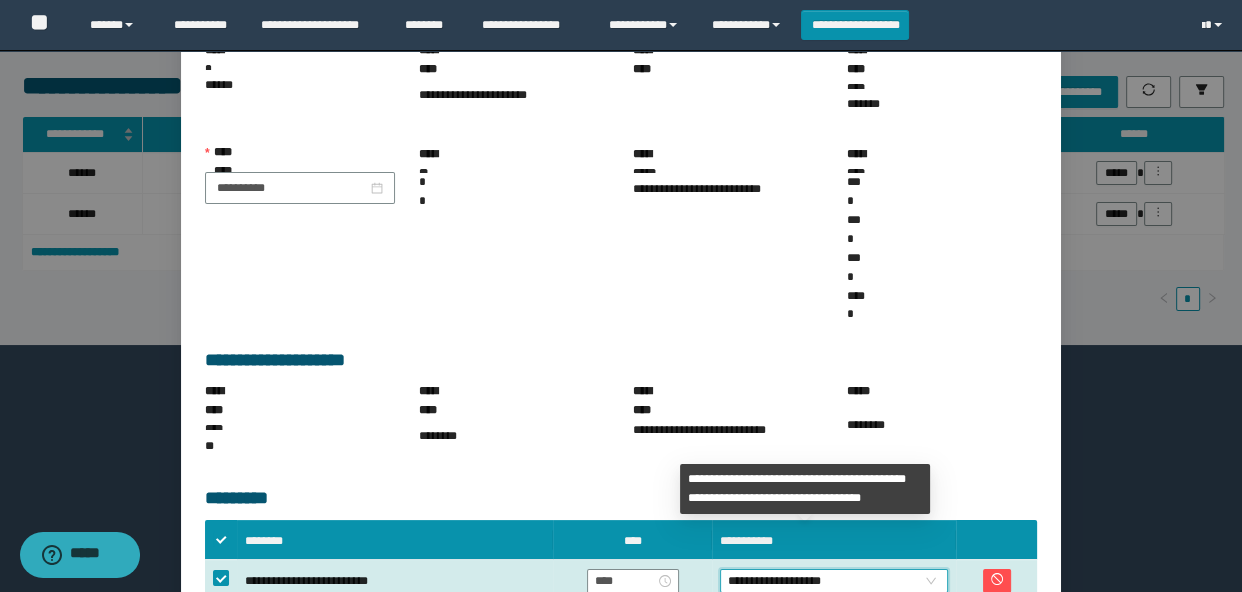 click on "**********" at bounding box center [915, 701] 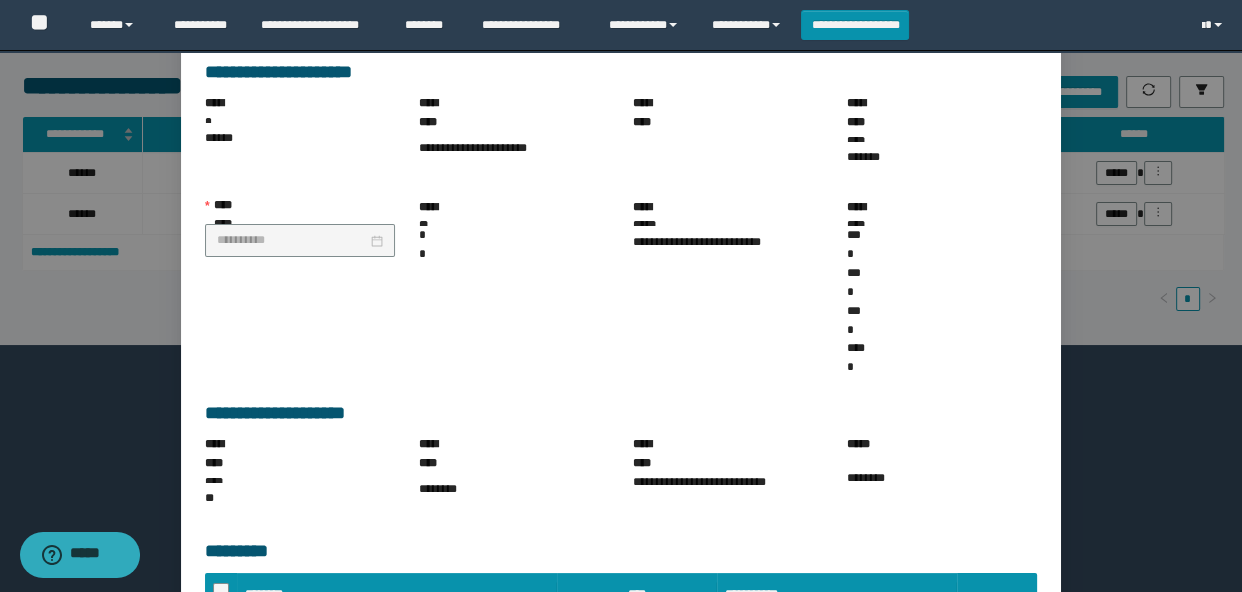click on "******" at bounding box center [1025, 696] 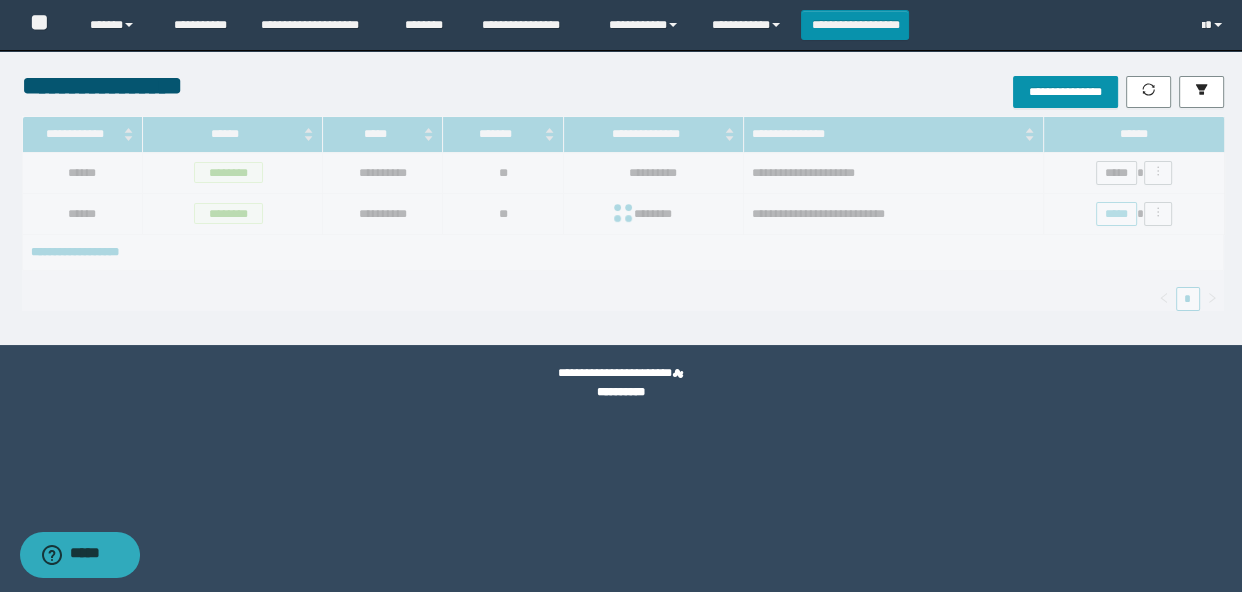scroll, scrollTop: 0, scrollLeft: 0, axis: both 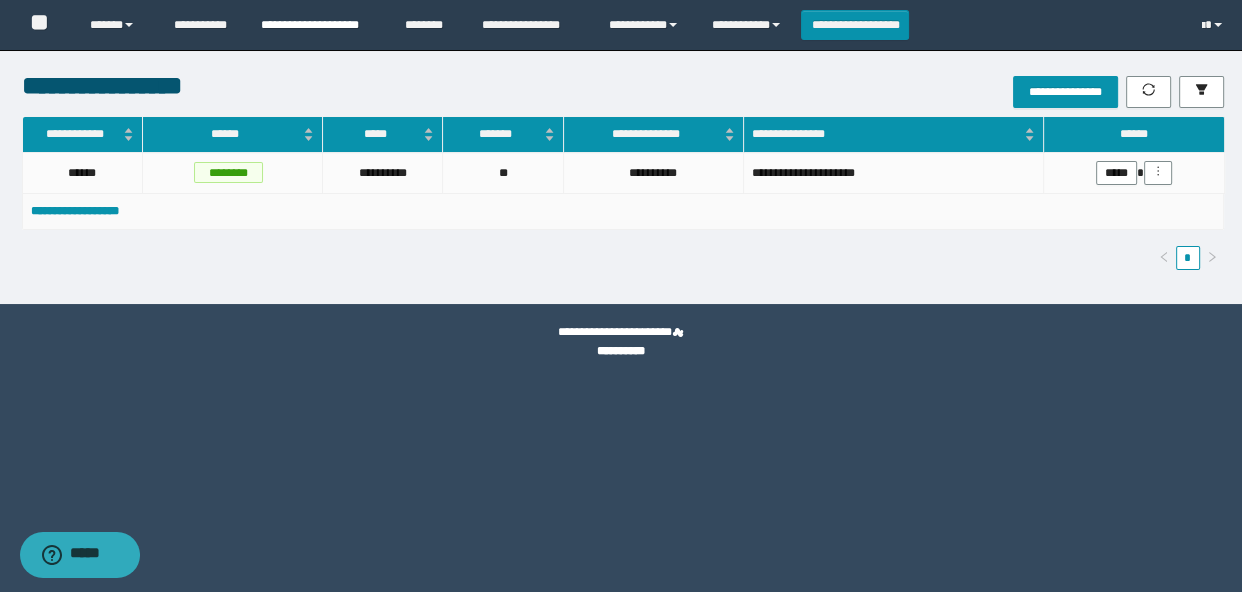 click on "**********" at bounding box center (318, 25) 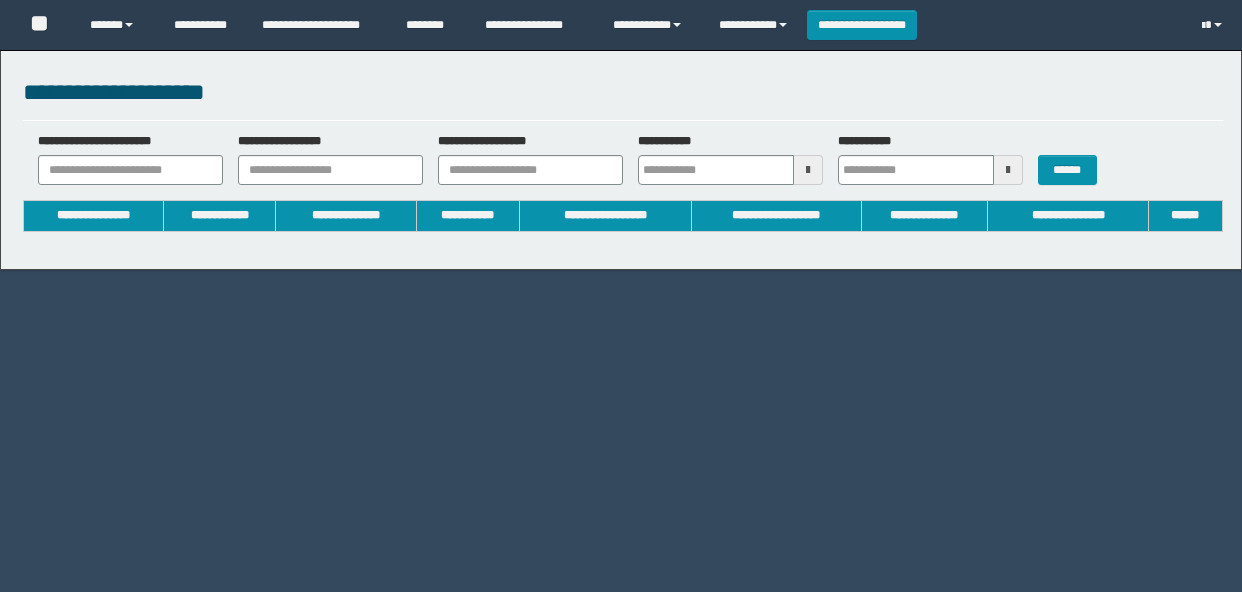 scroll, scrollTop: 0, scrollLeft: 0, axis: both 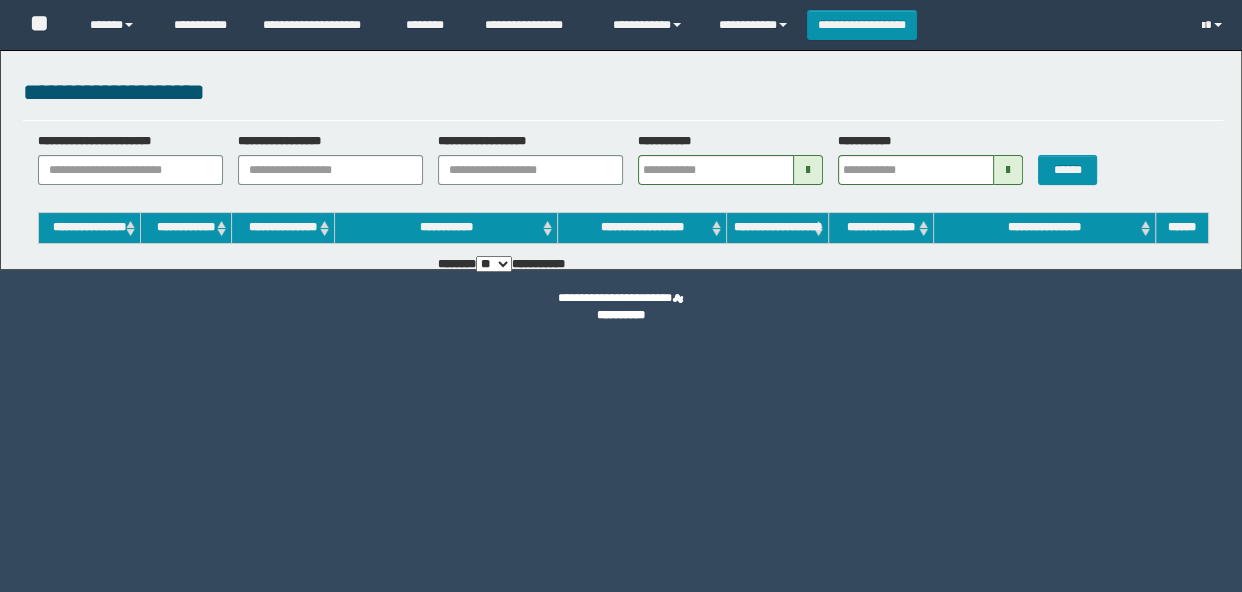type on "**********" 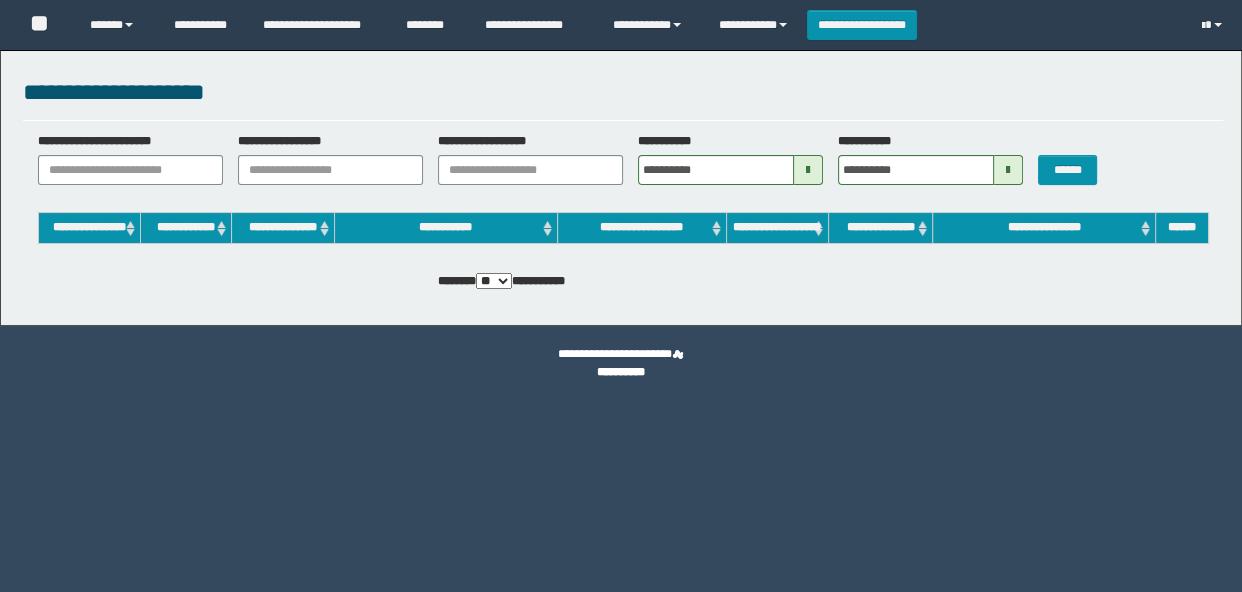 scroll, scrollTop: 0, scrollLeft: 0, axis: both 